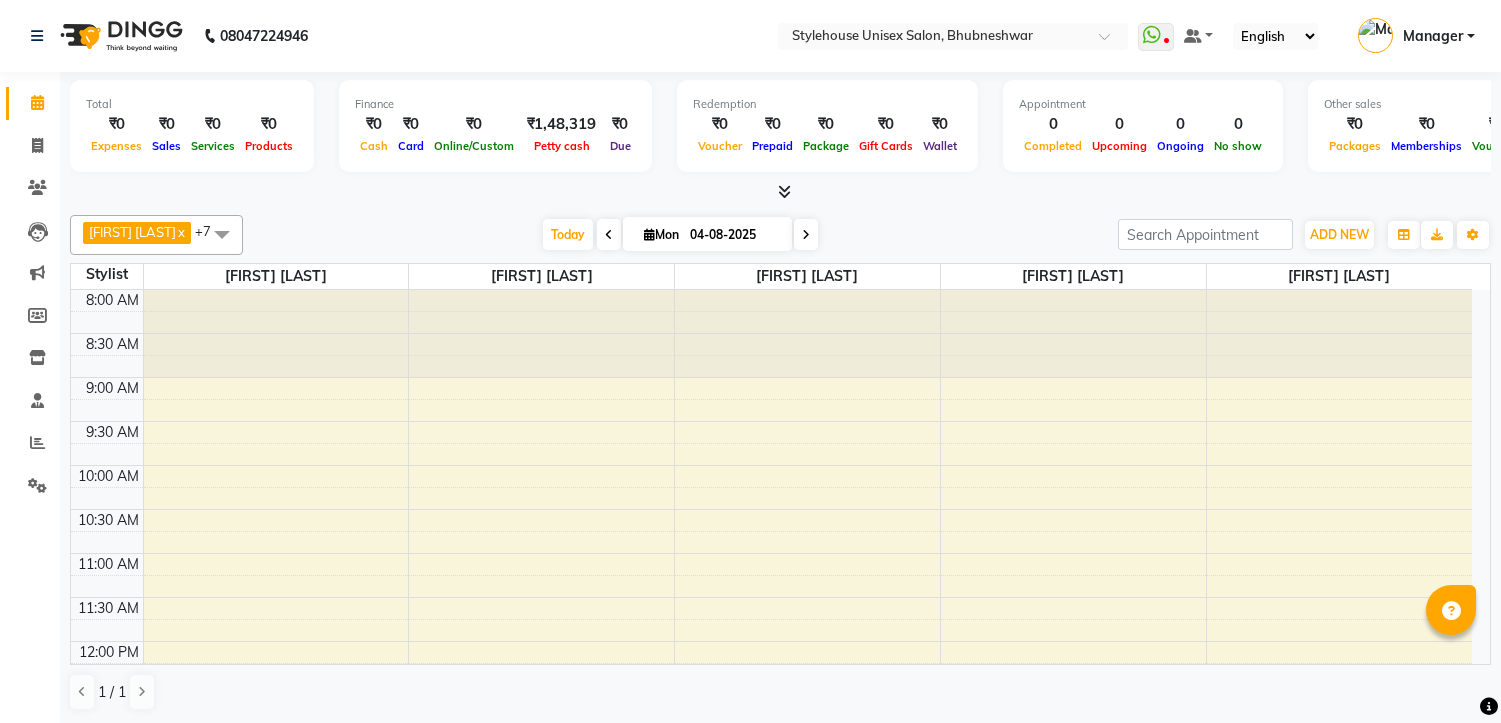 scroll, scrollTop: 0, scrollLeft: 0, axis: both 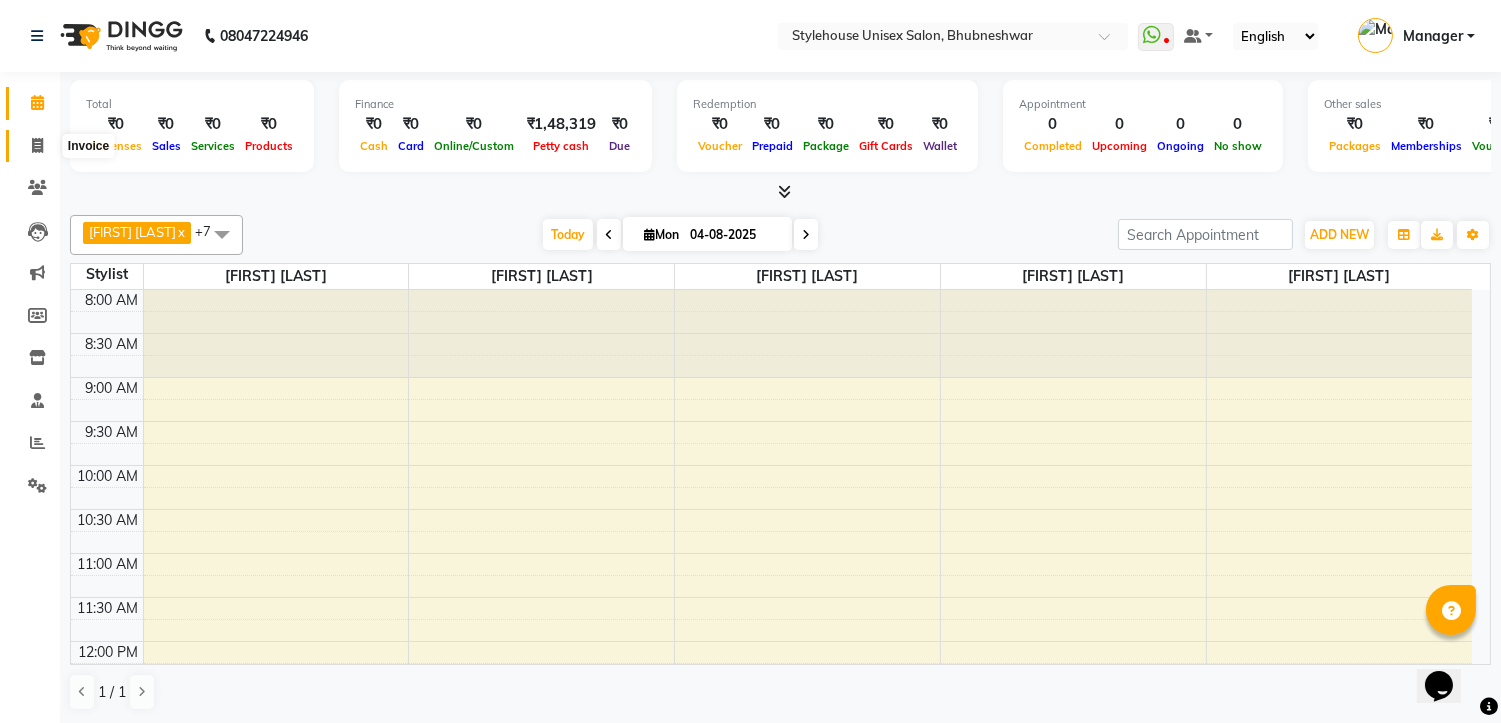 click 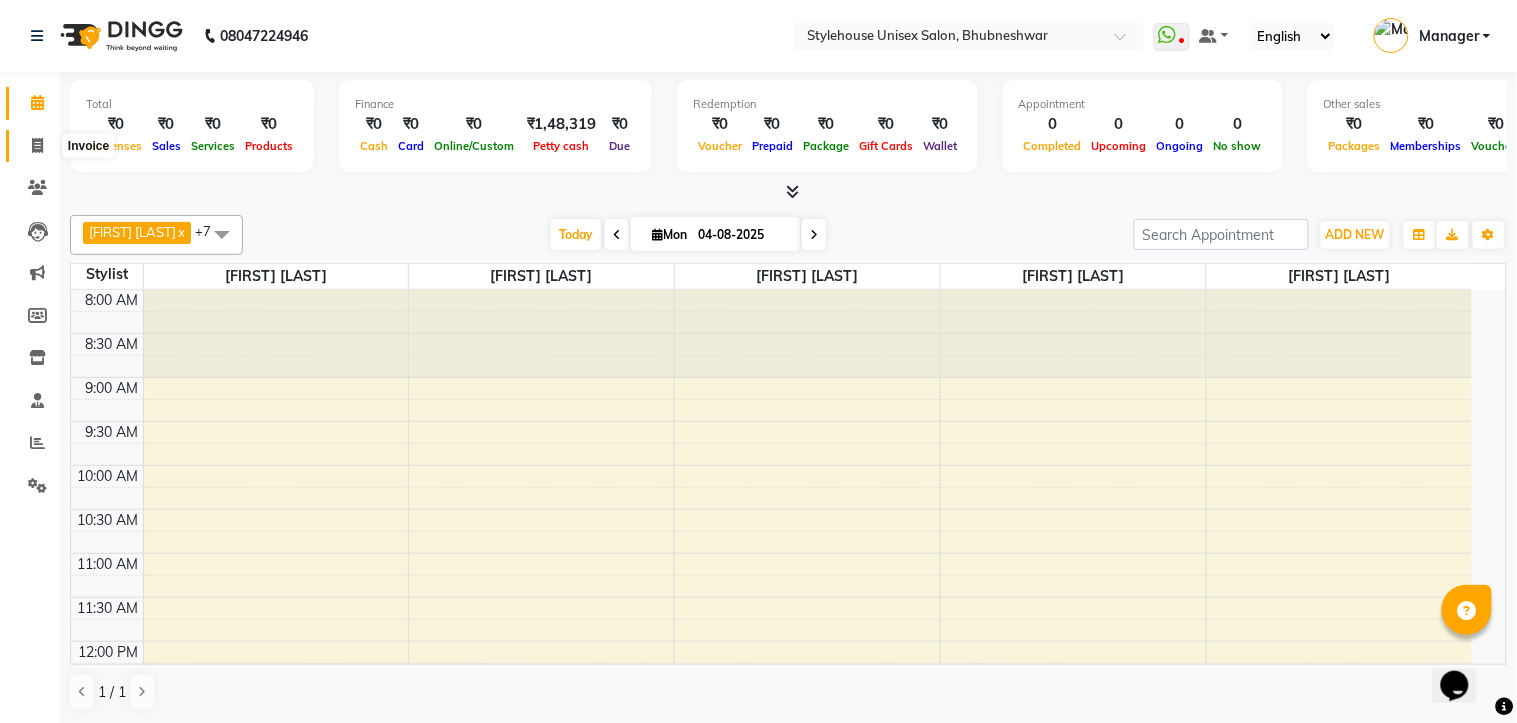 select on "service" 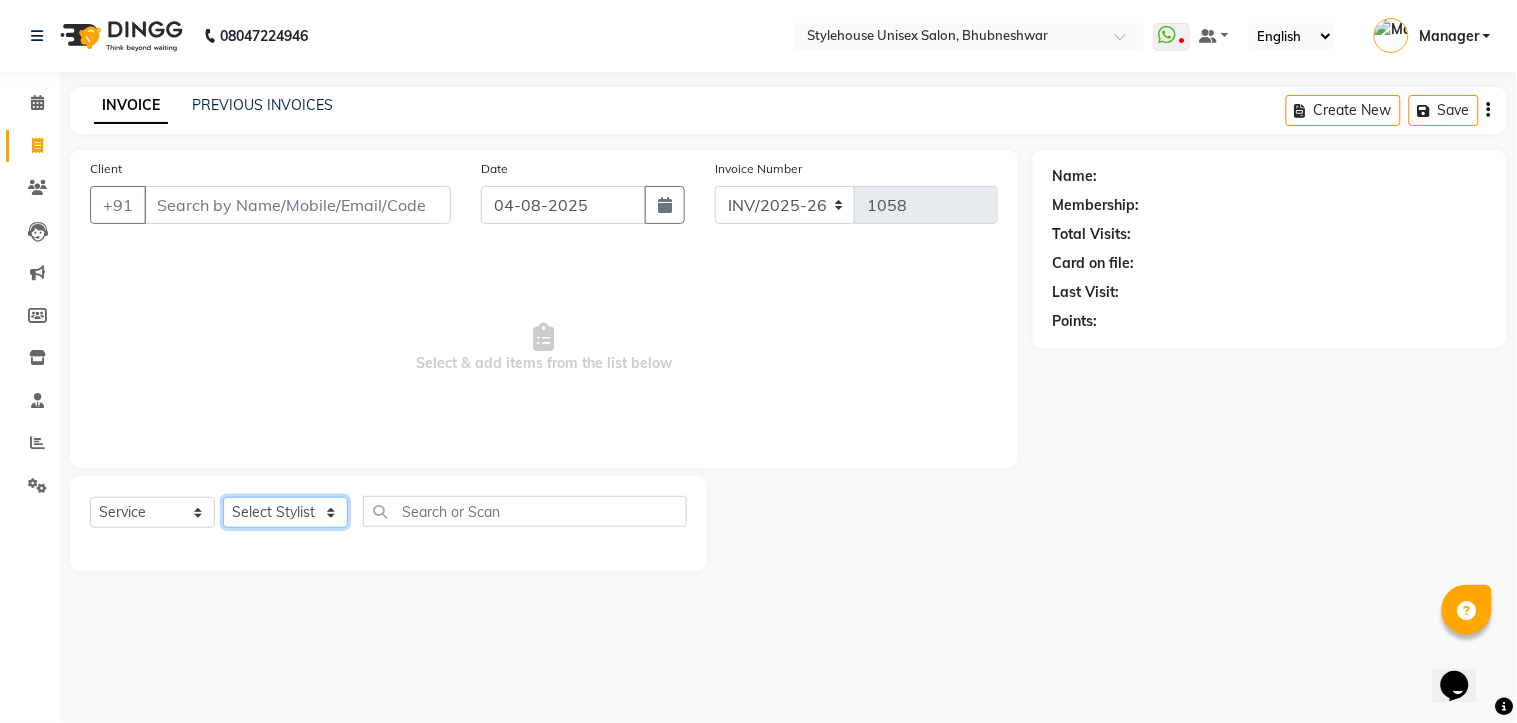 click on "Select Stylist [FIRST] [LAST] [FIRST] [LAST] Manager [FIRST] [LAST] [FIRST] [LAST] [FIRST] [LAST]" 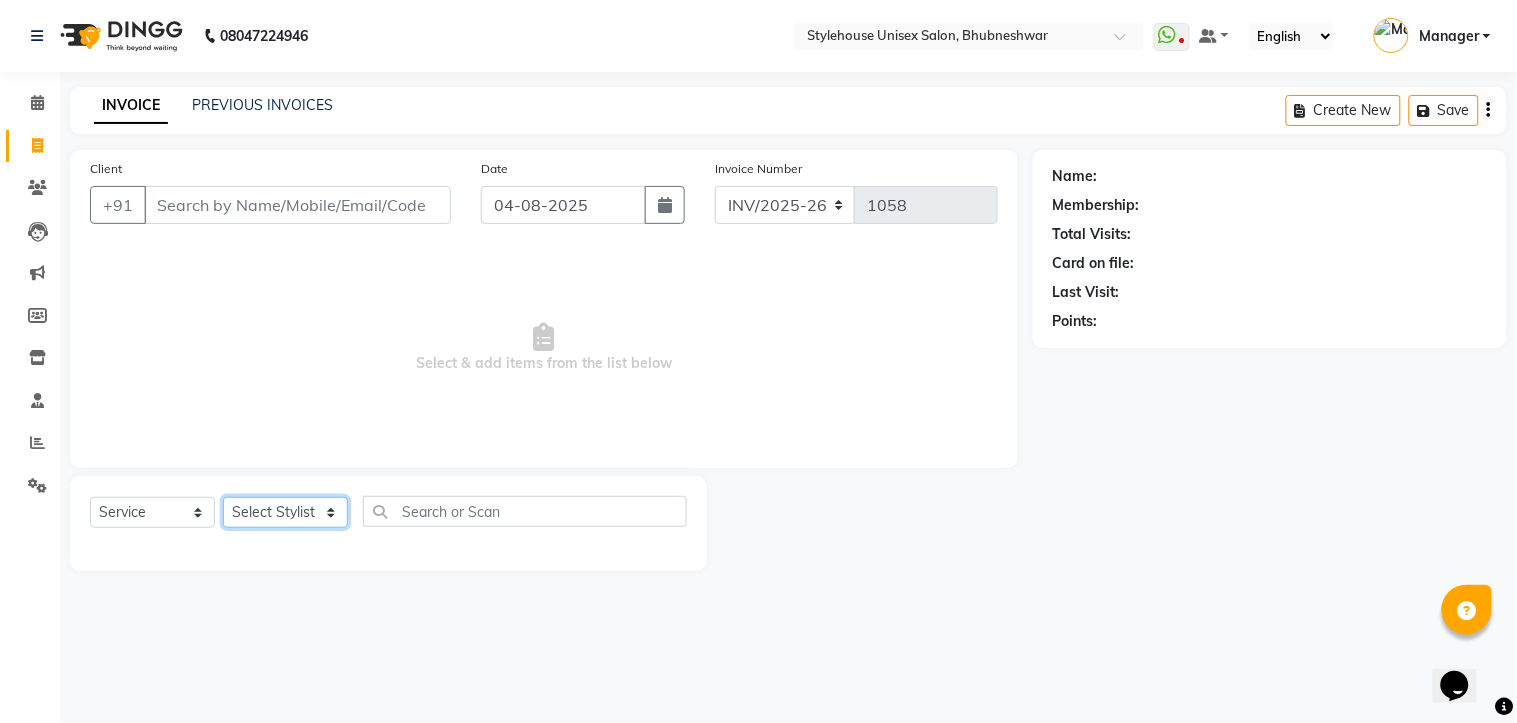 select on "69913" 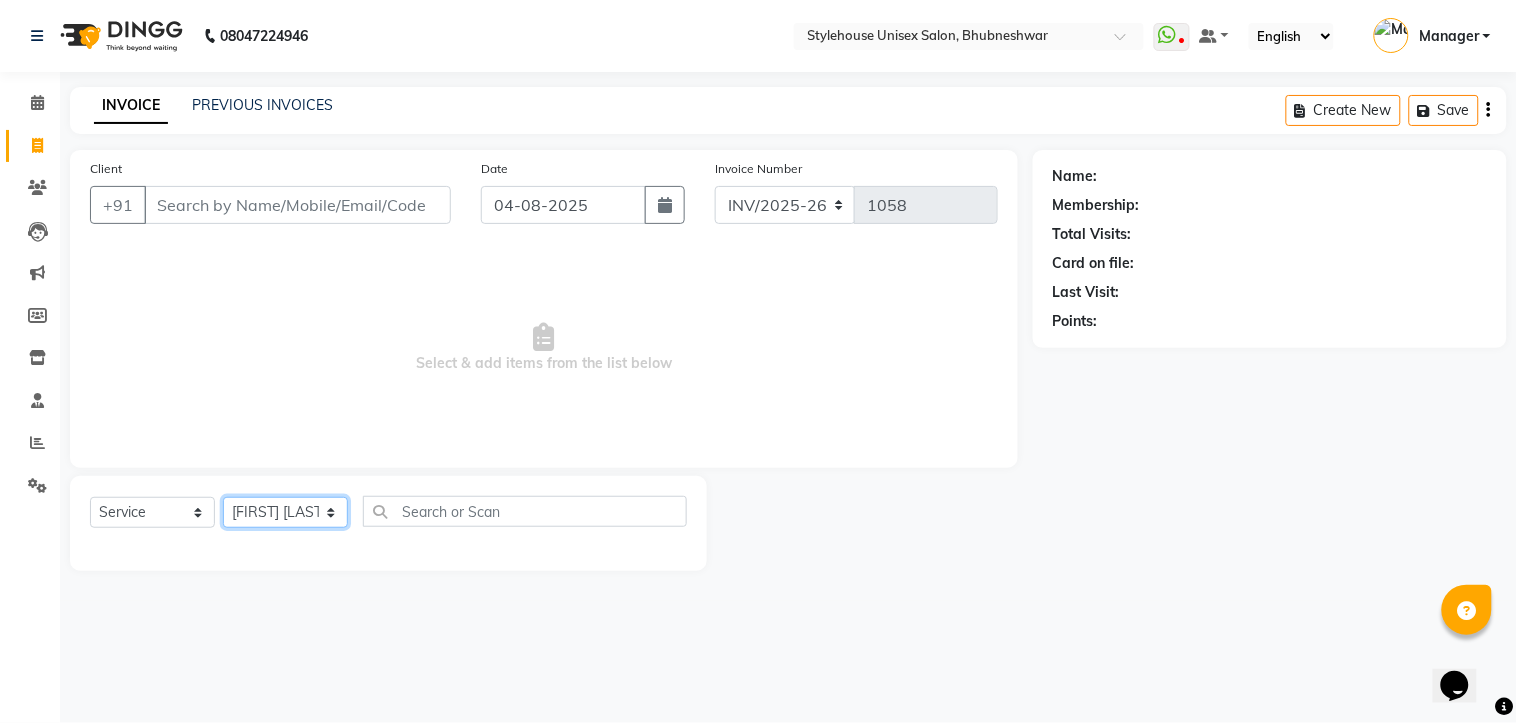 click on "Select Stylist [FIRST] [LAST] [FIRST] [LAST] Manager [FIRST] [LAST] [FIRST] [LAST] [FIRST] [LAST]" 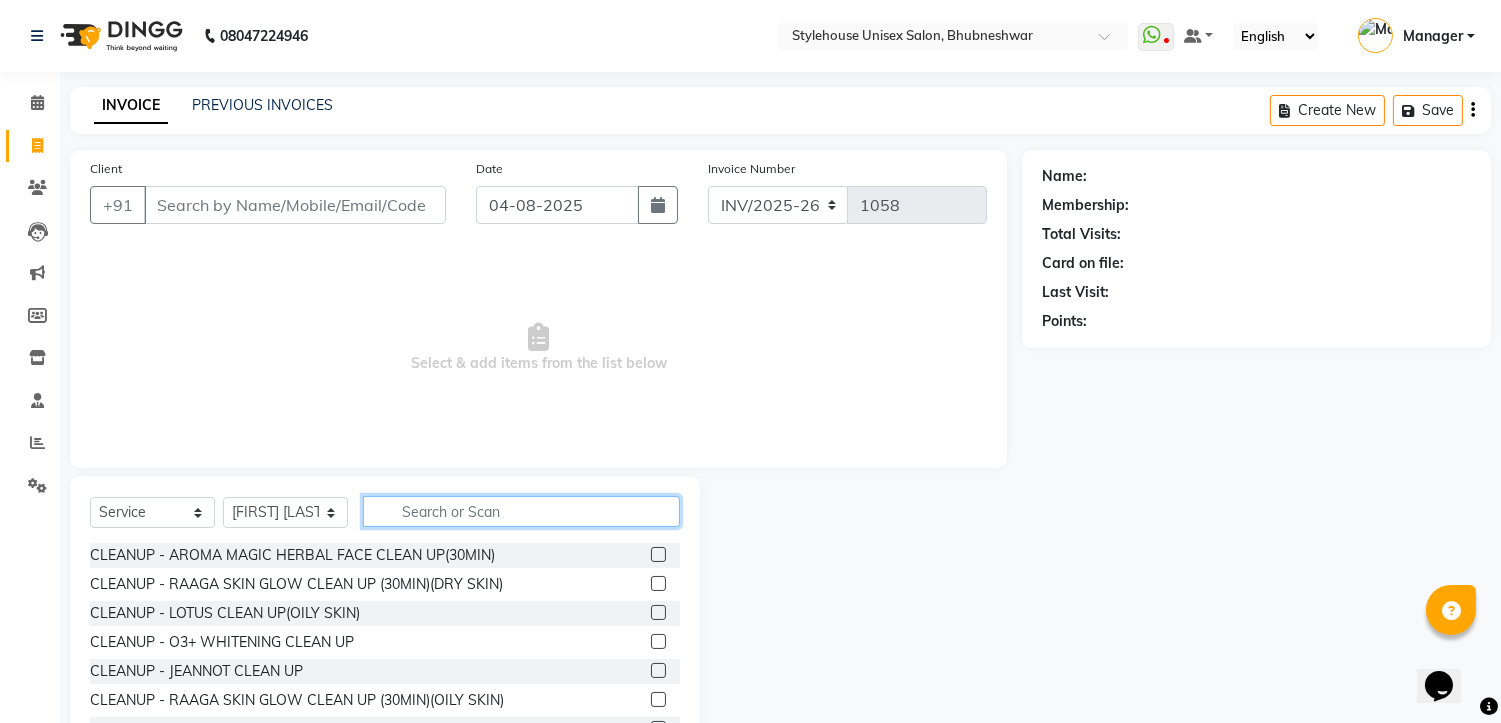 click 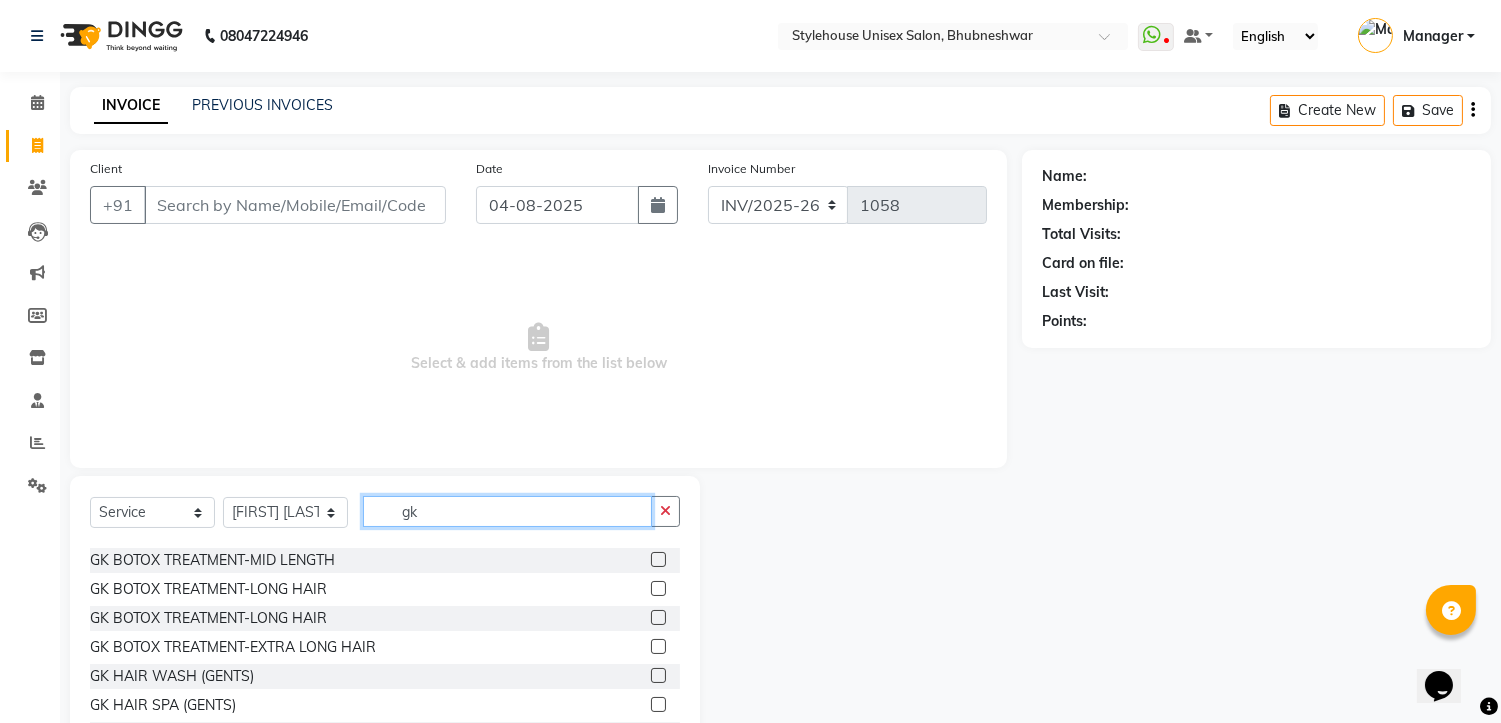 scroll, scrollTop: 0, scrollLeft: 0, axis: both 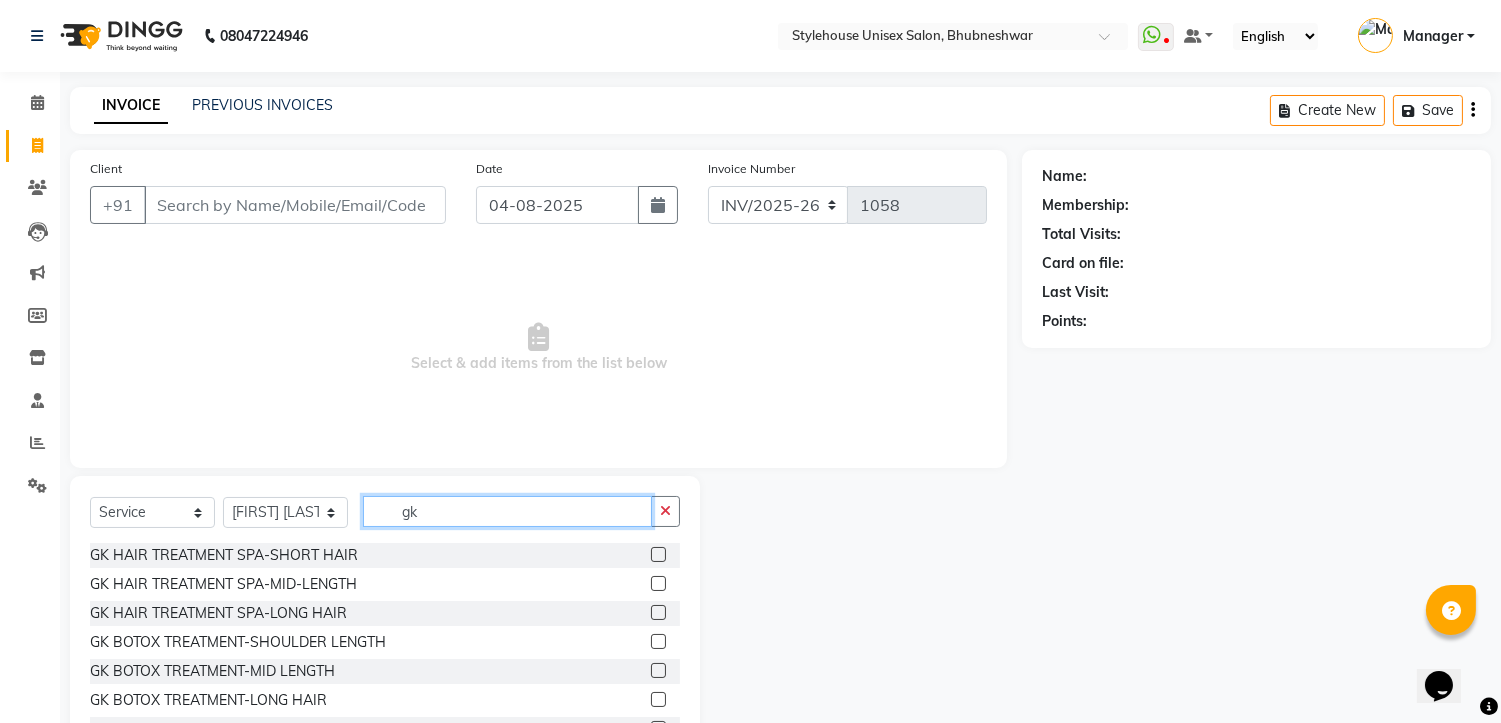 type on "g" 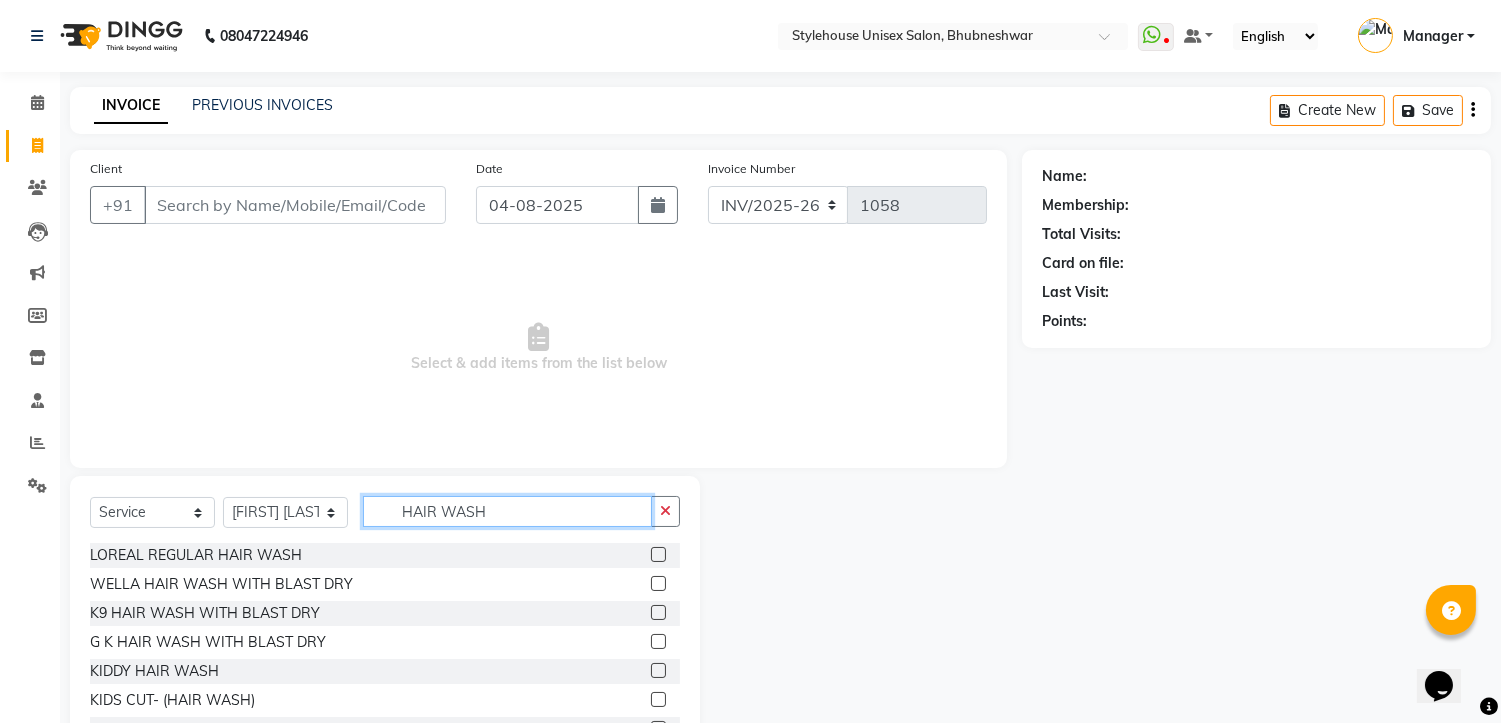 type on "HAIR WASH" 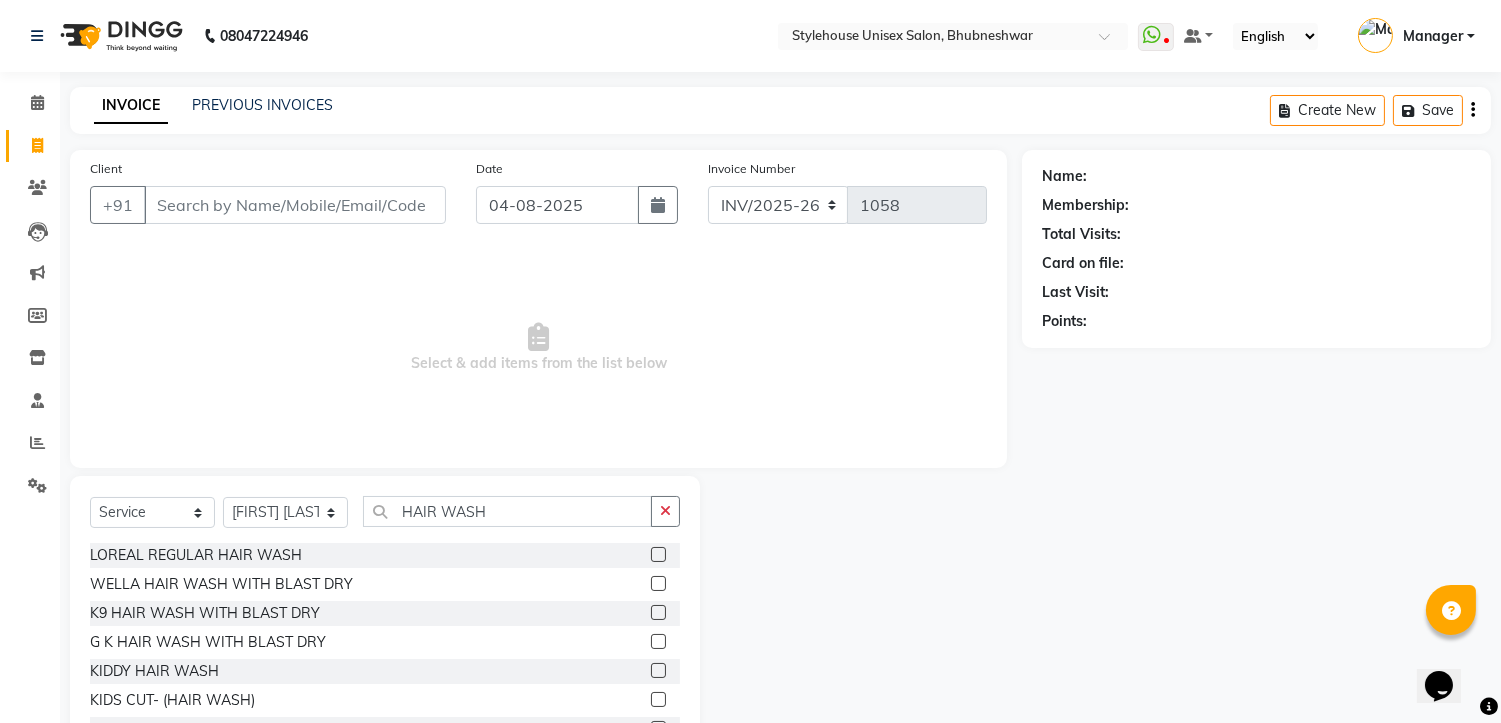 click 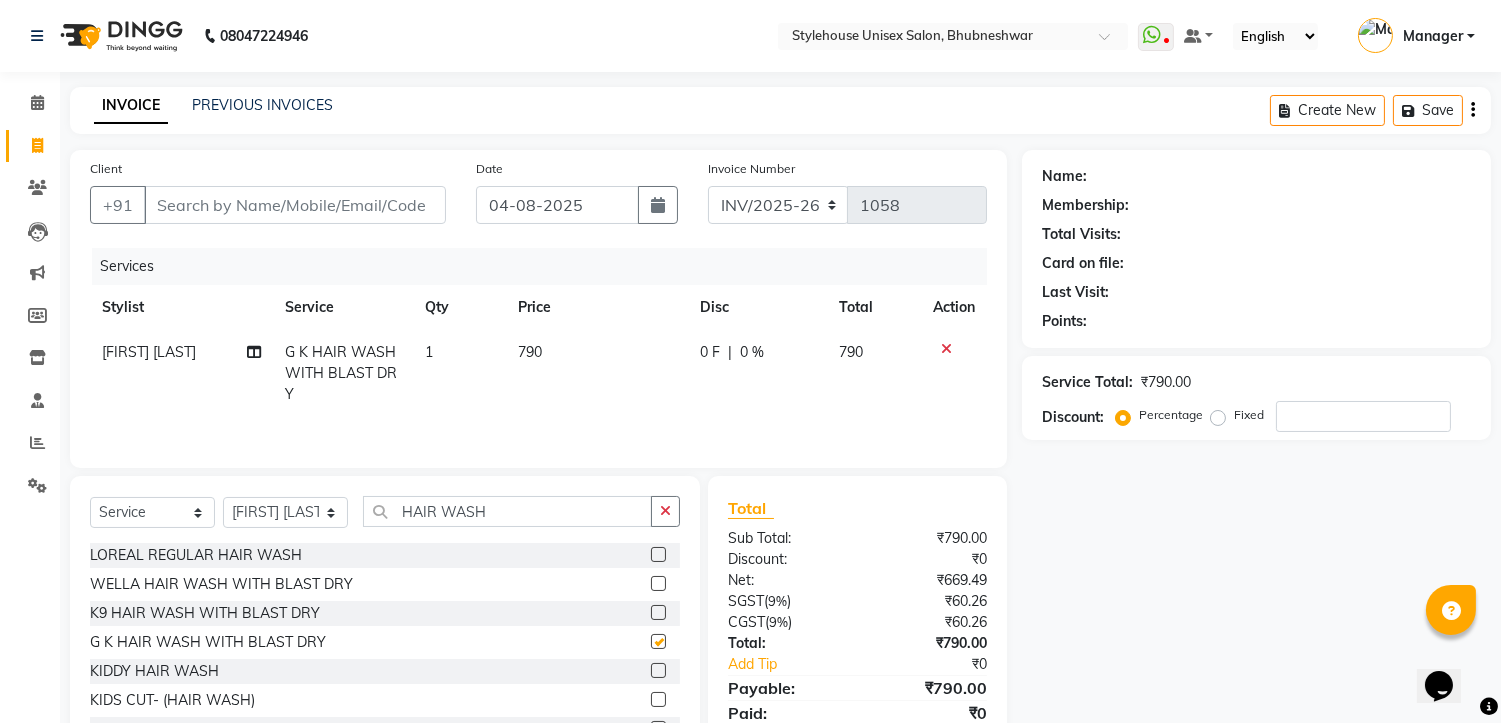 checkbox on "false" 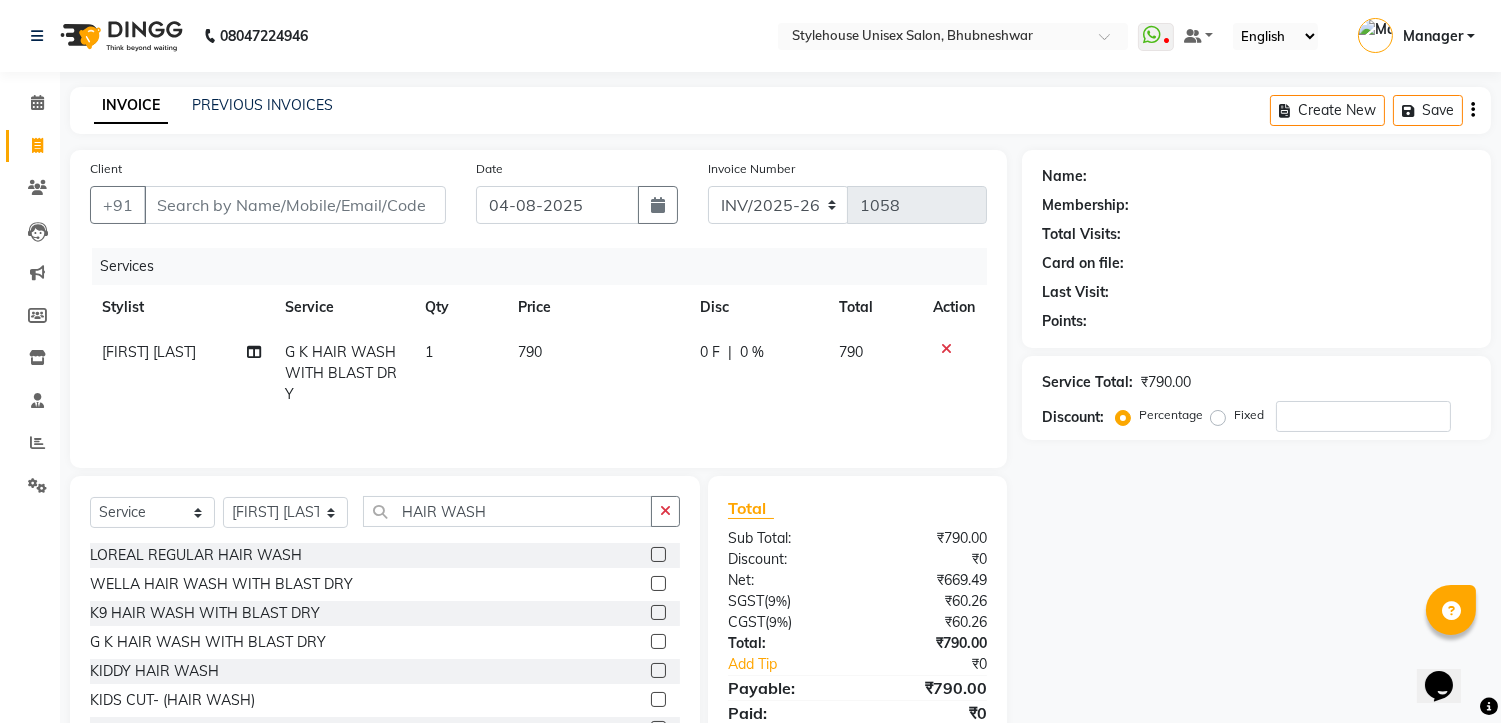 click on "0 F" 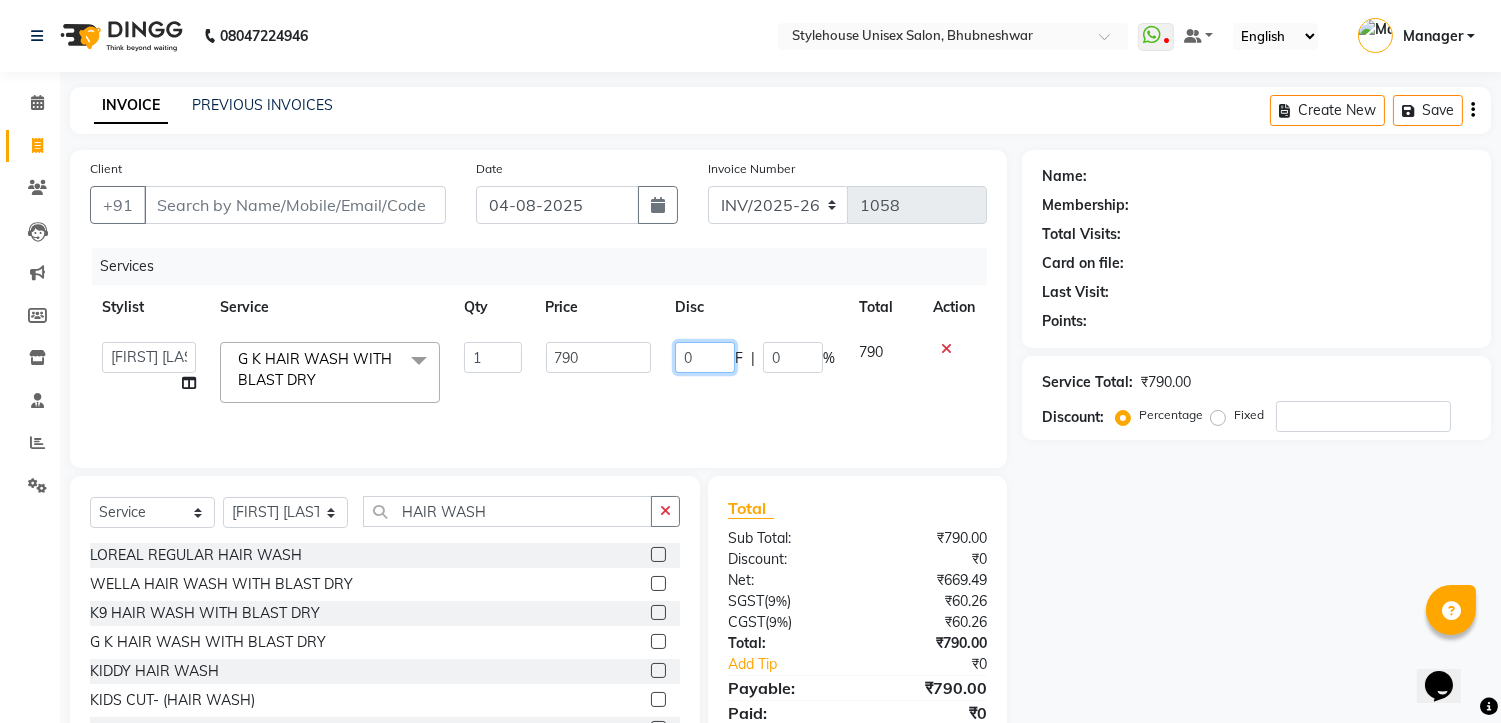 click on "0" 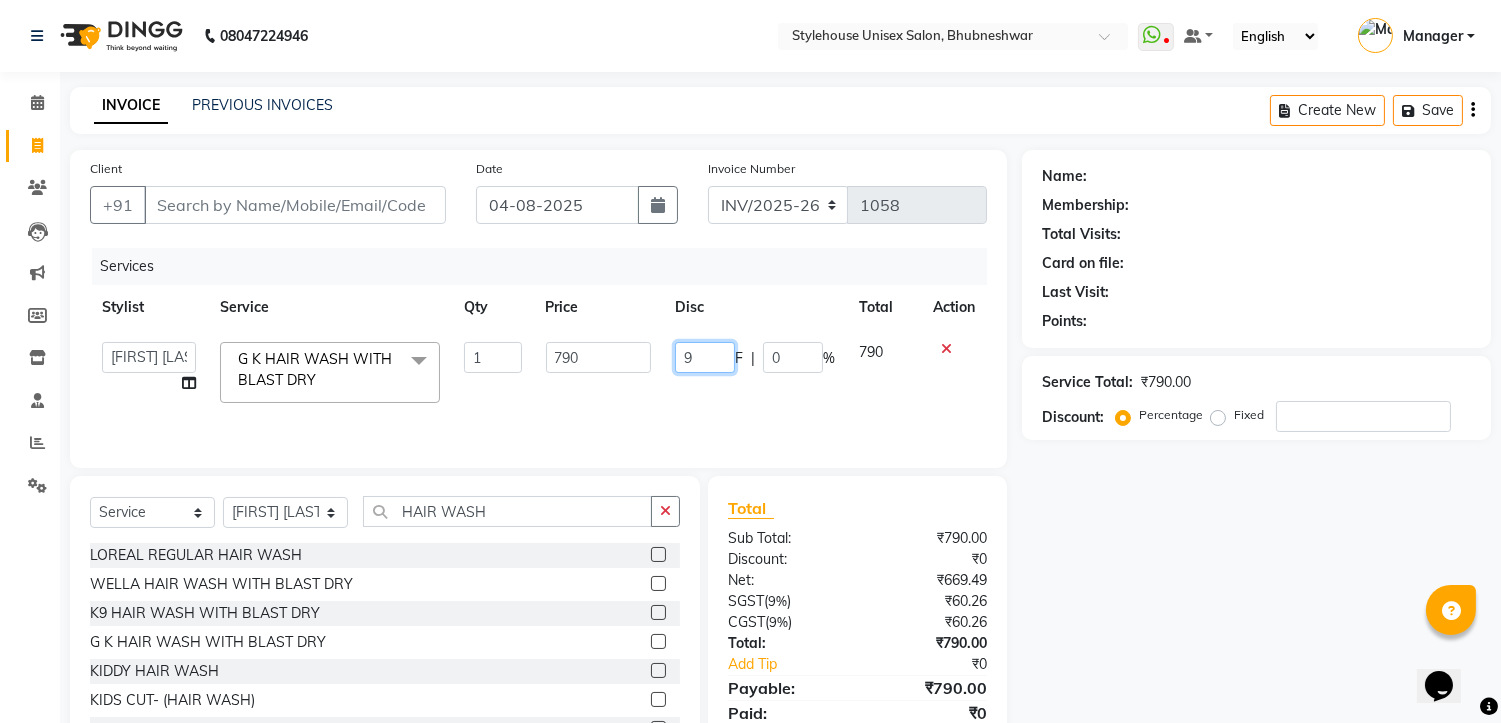 type on "90" 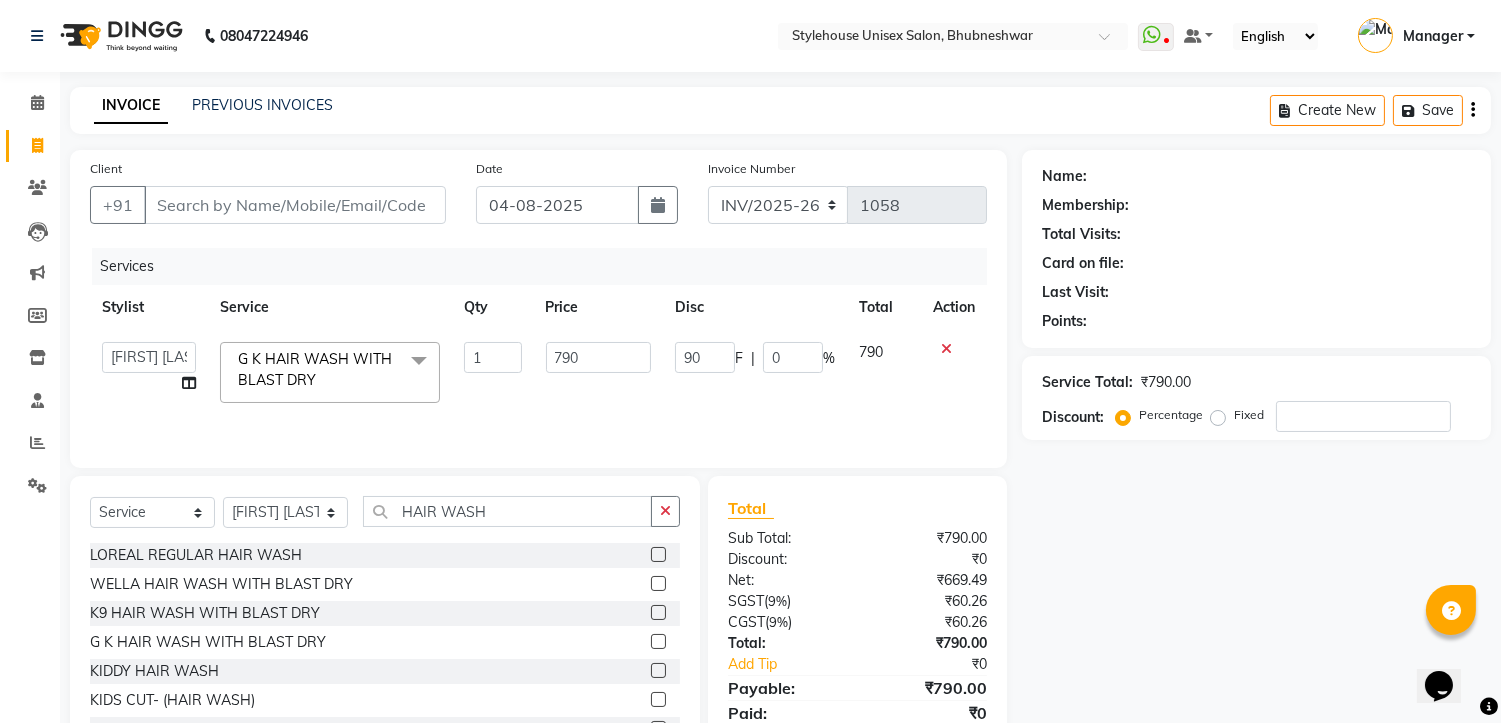 click on "Name: Membership: Total Visits: Card on file: Last Visit:  Points:  Service Total:  ₹790.00  Discount:  Percentage   Fixed" 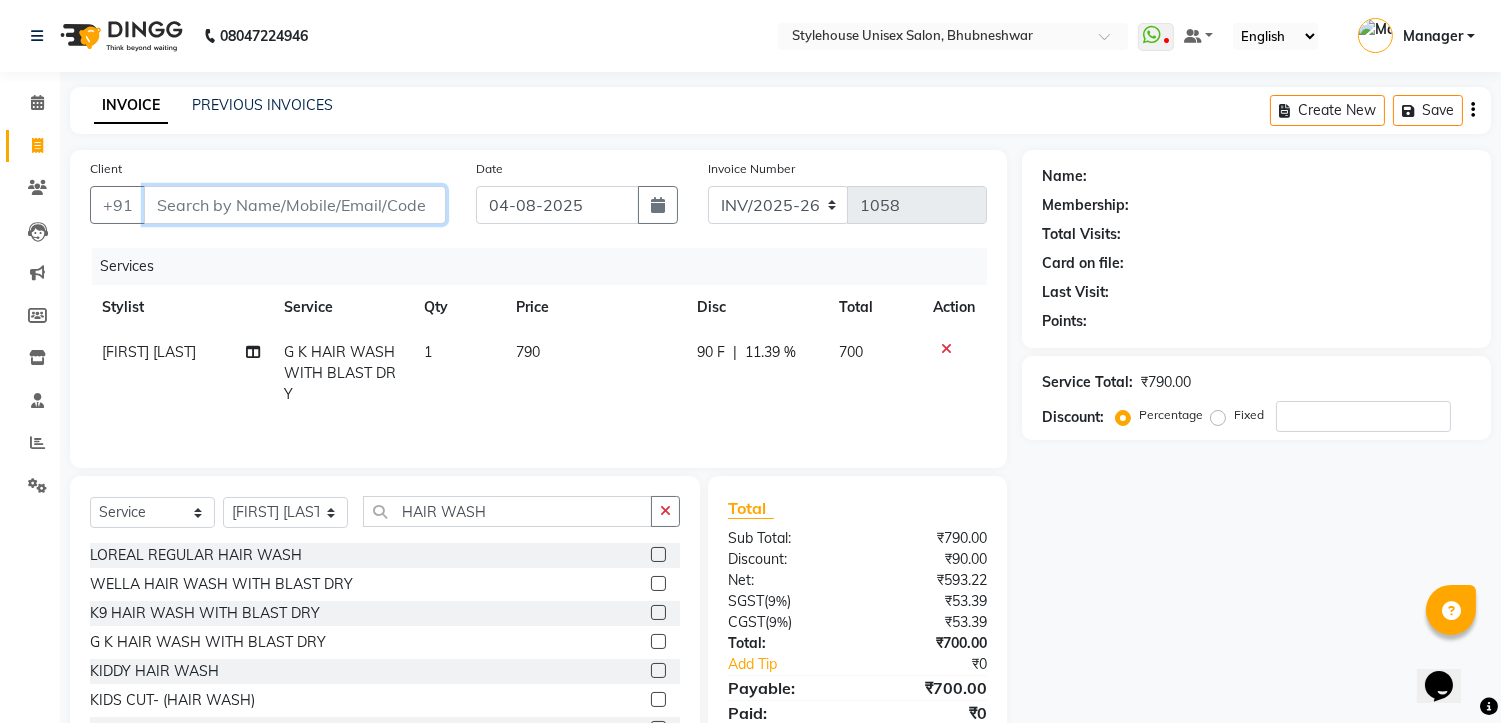 click on "Client" at bounding box center (295, 205) 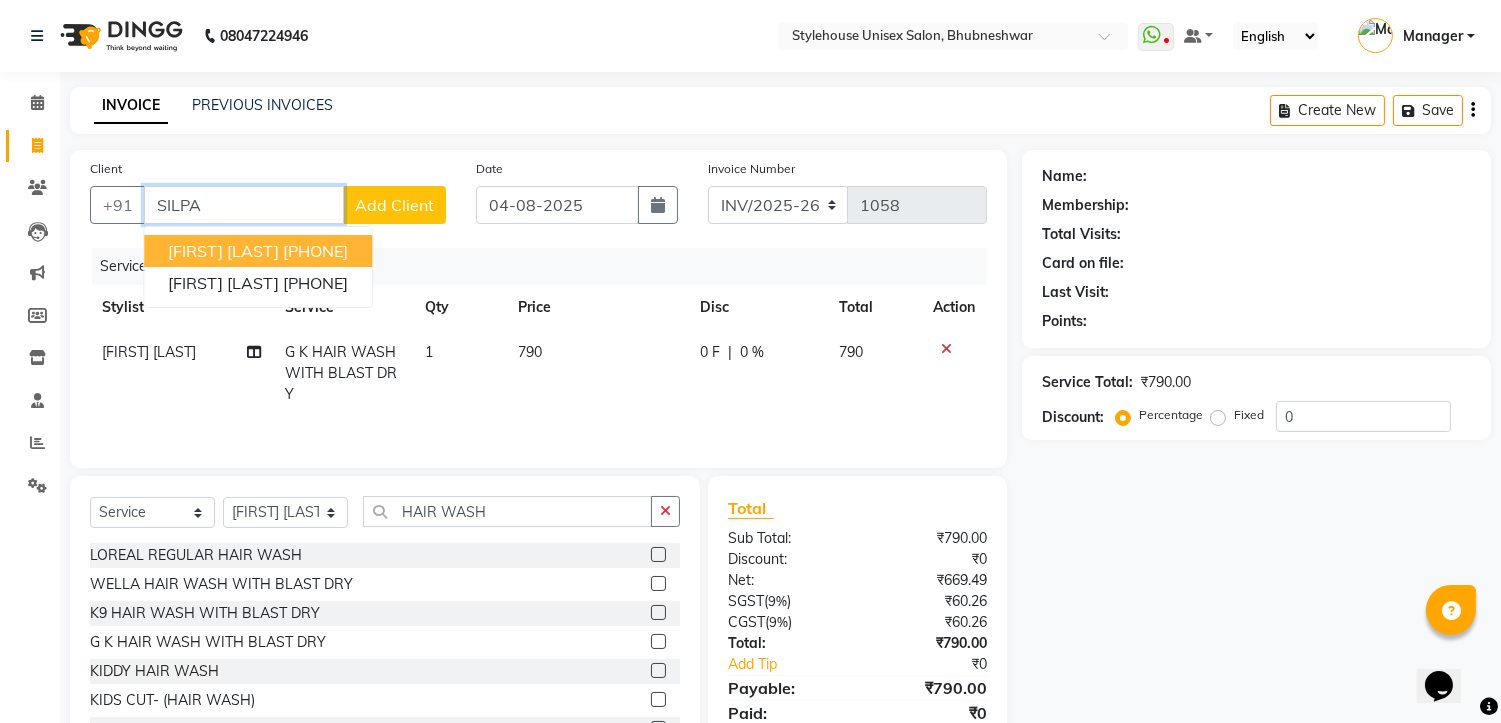click on "[PHONE]" at bounding box center (315, 251) 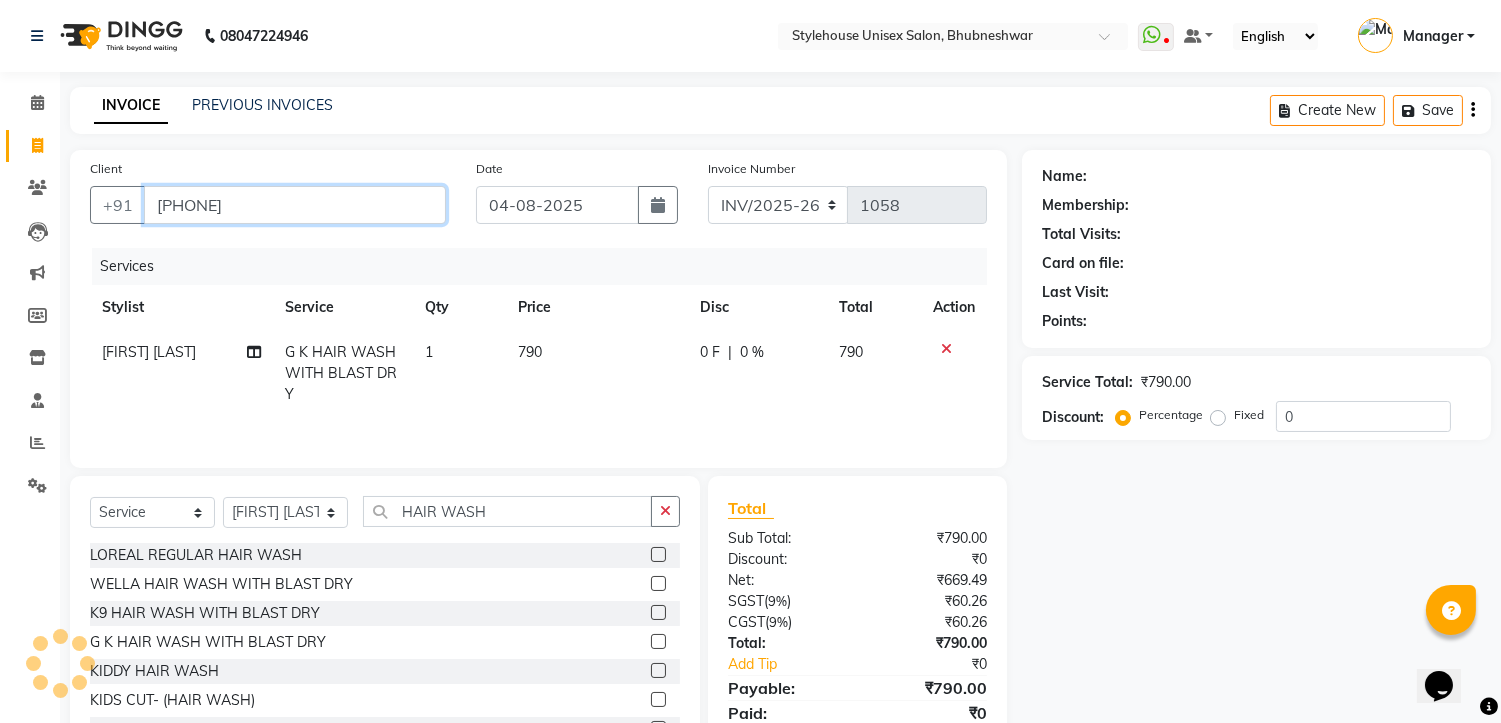 type on "[PHONE]" 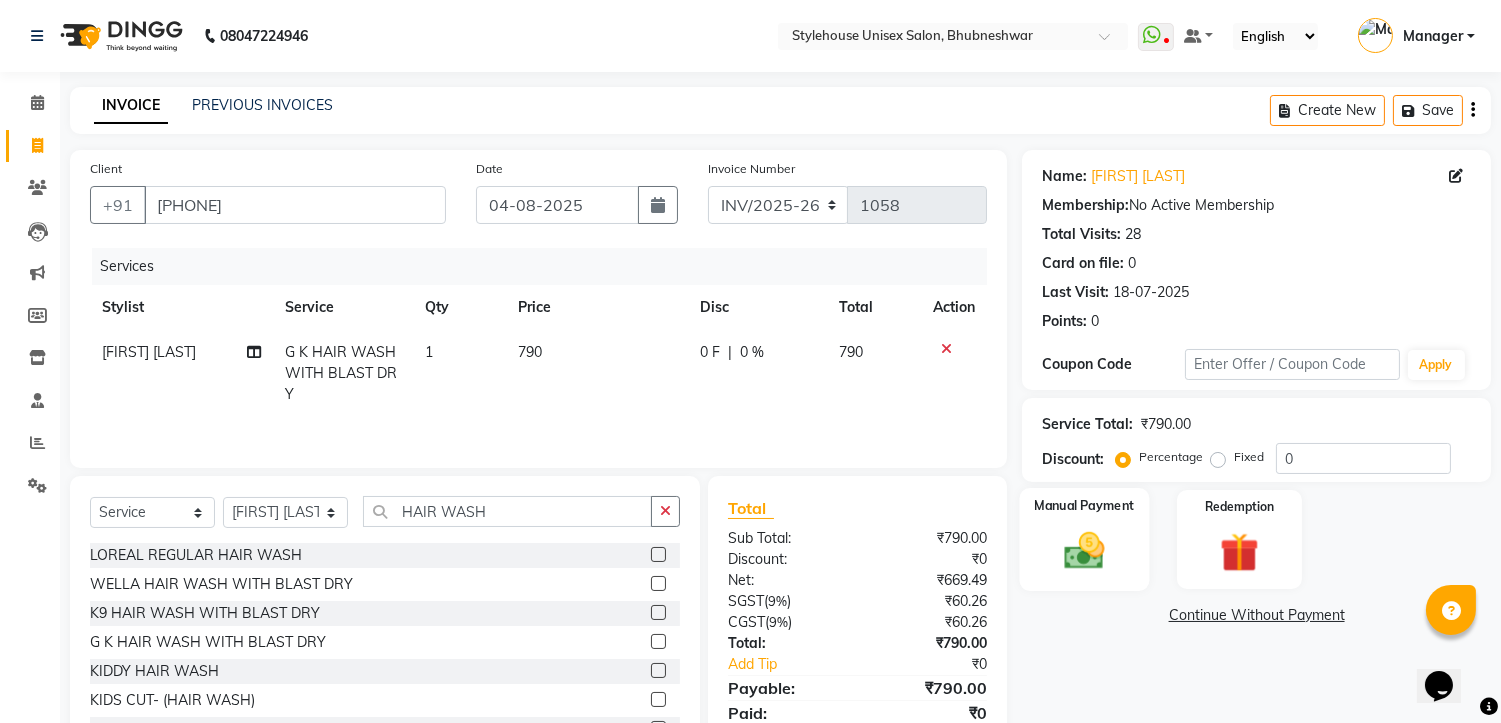 drag, startPoint x: 1093, startPoint y: 571, endPoint x: 1104, endPoint y: 565, distance: 12.529964 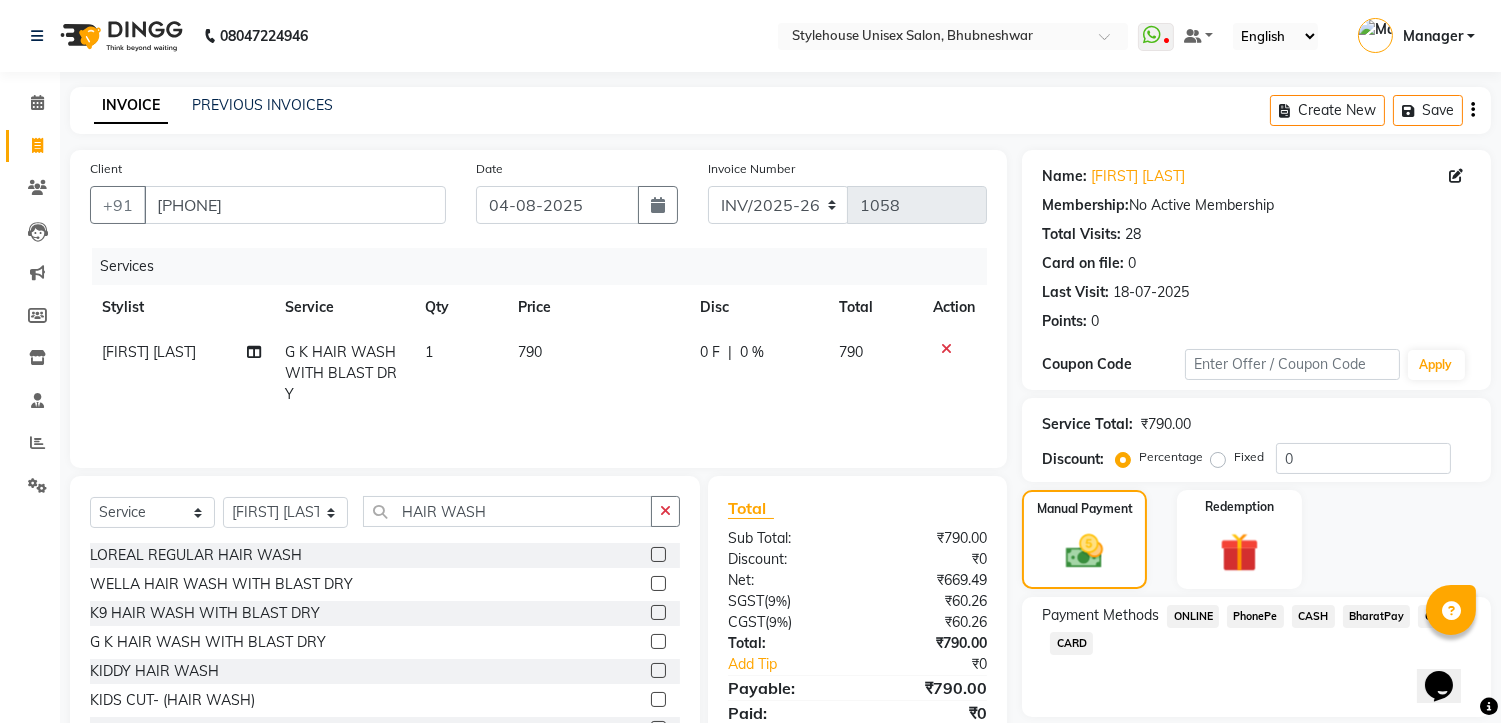 click on "0 F" 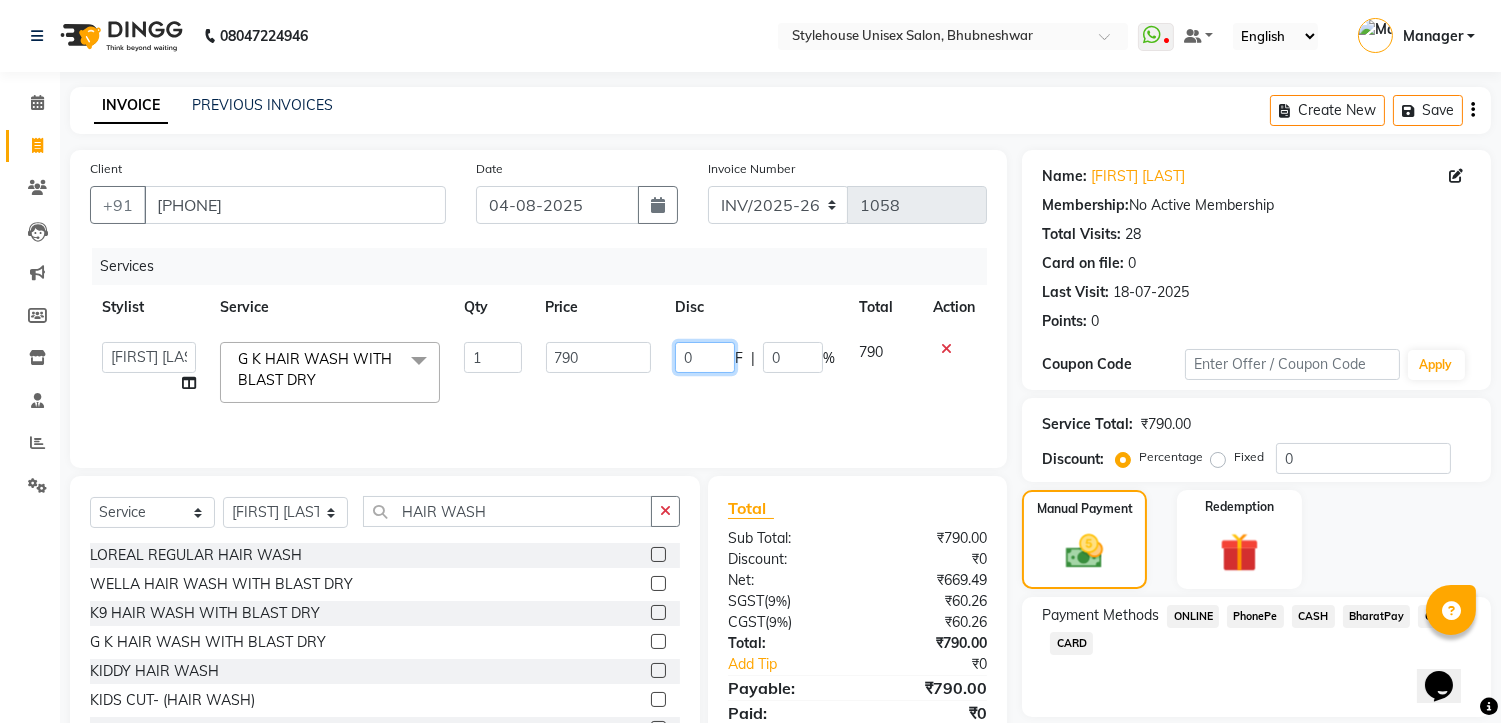 click on "0" 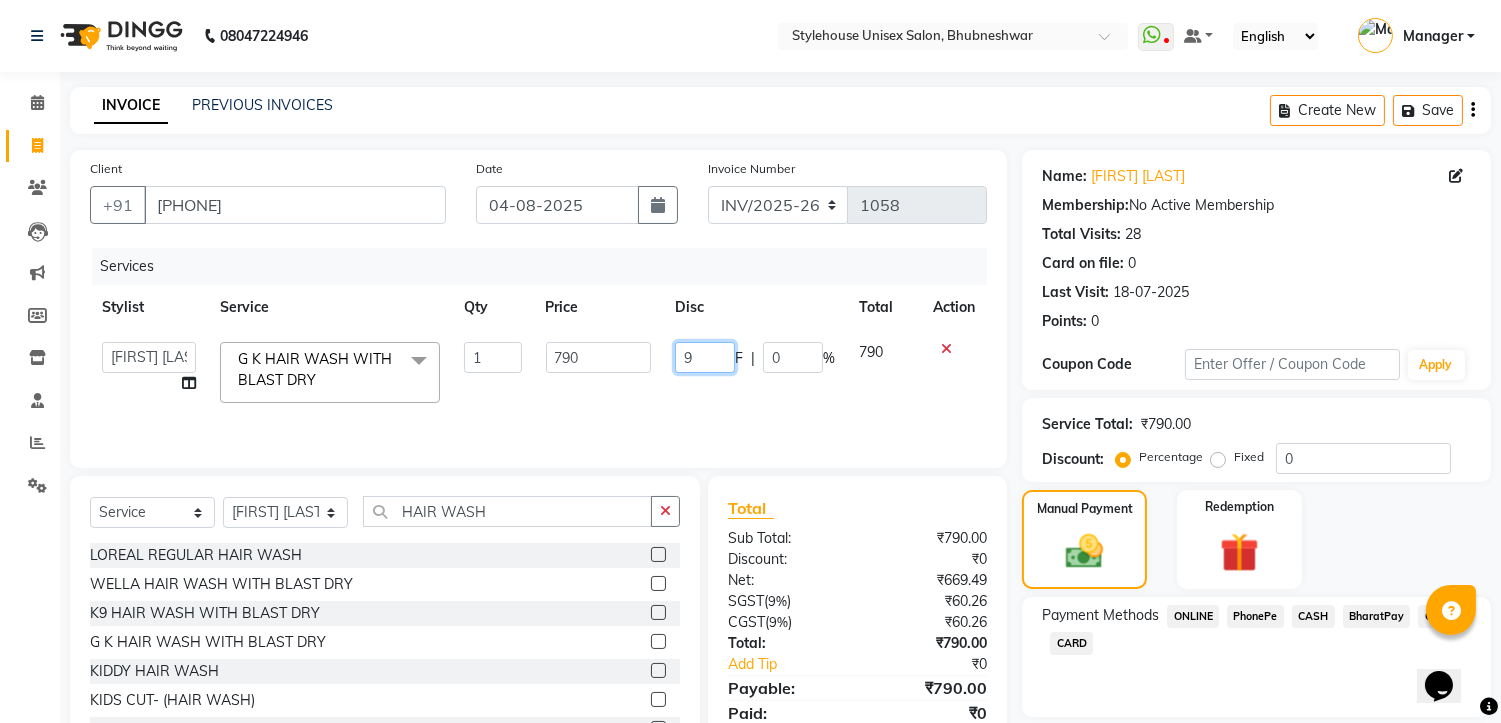 type on "90" 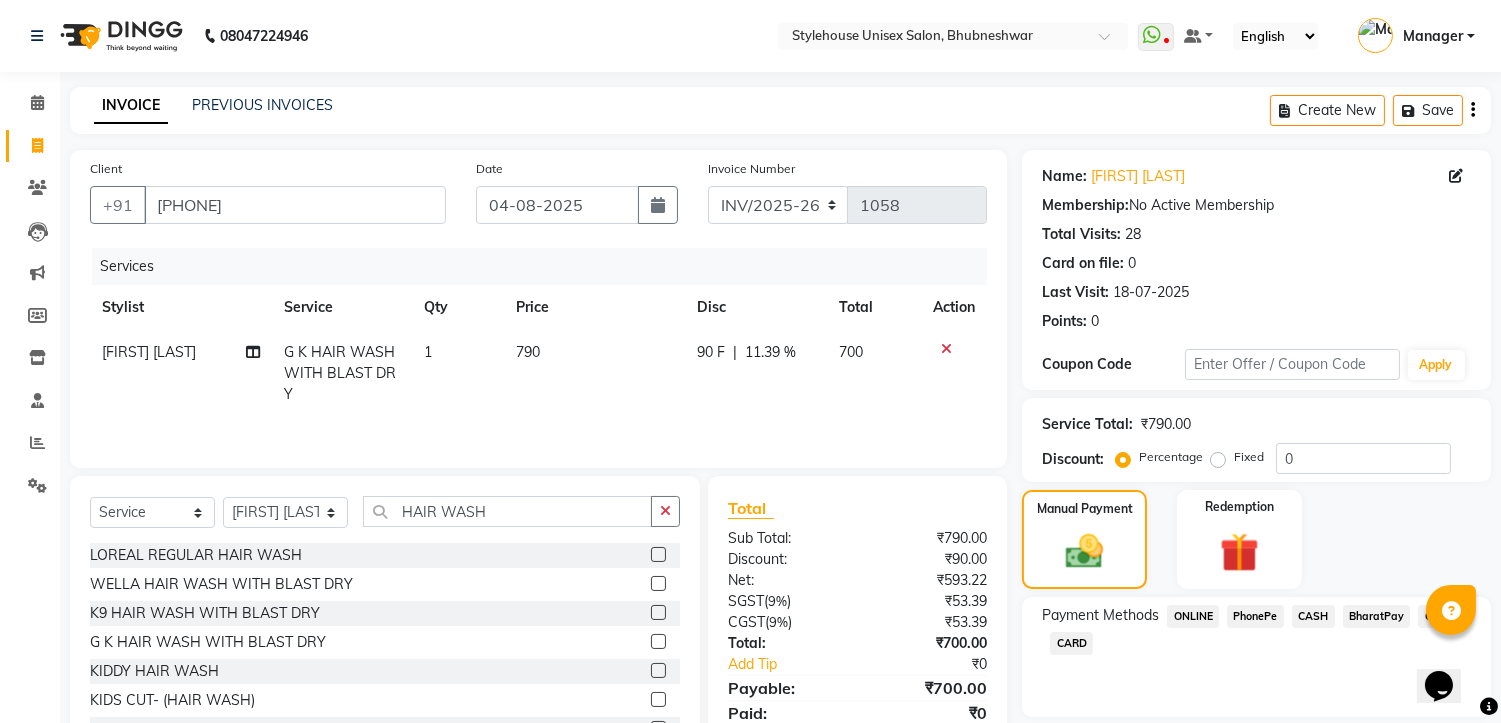 click on "PhonePe" 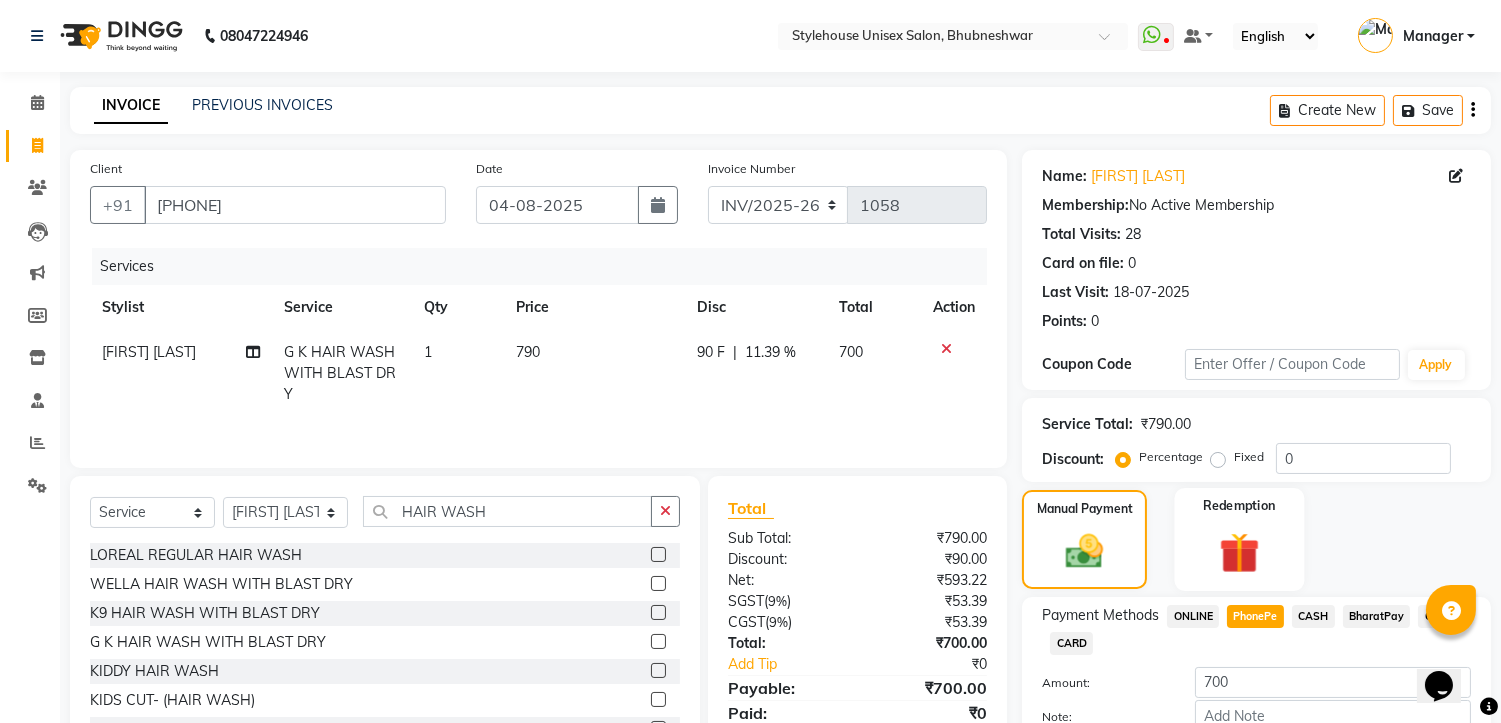 scroll, scrollTop: 121, scrollLeft: 0, axis: vertical 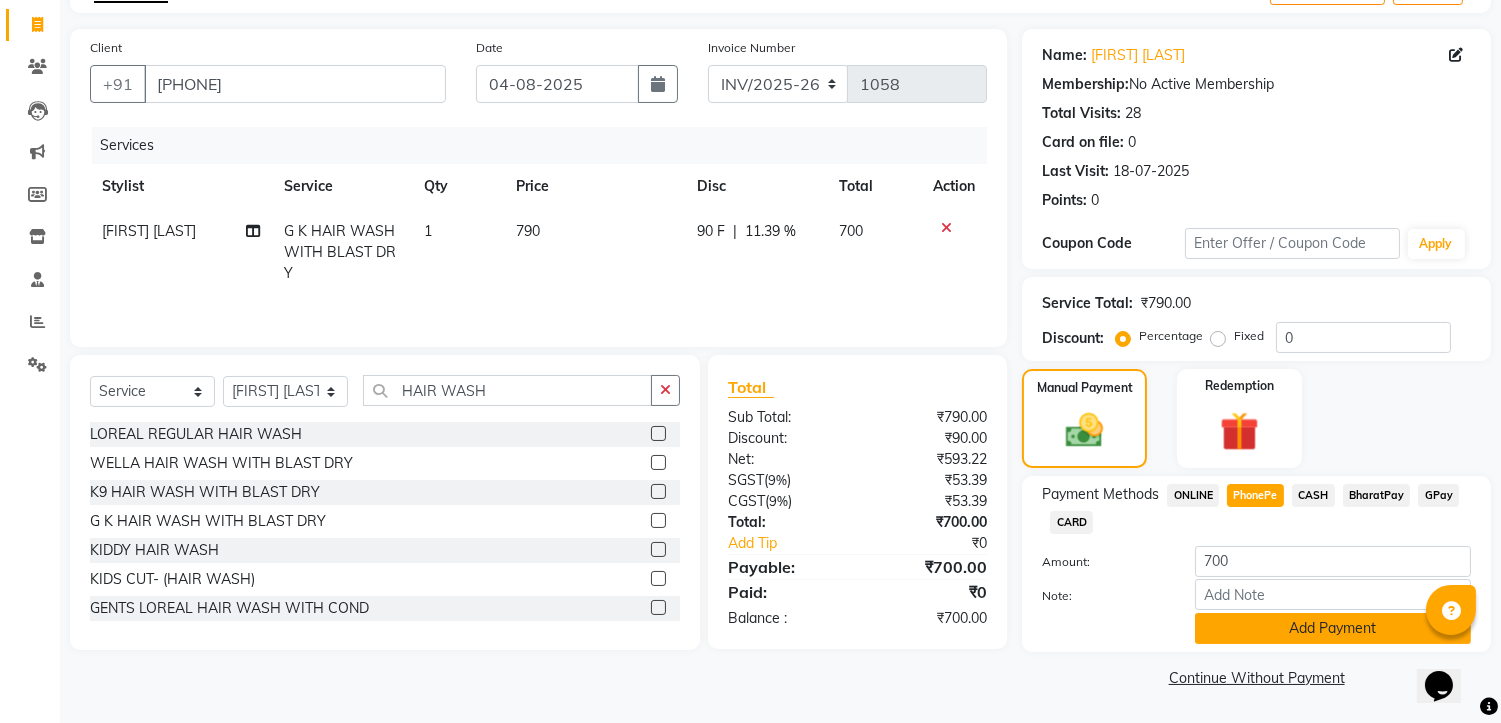 click on "Add Payment" 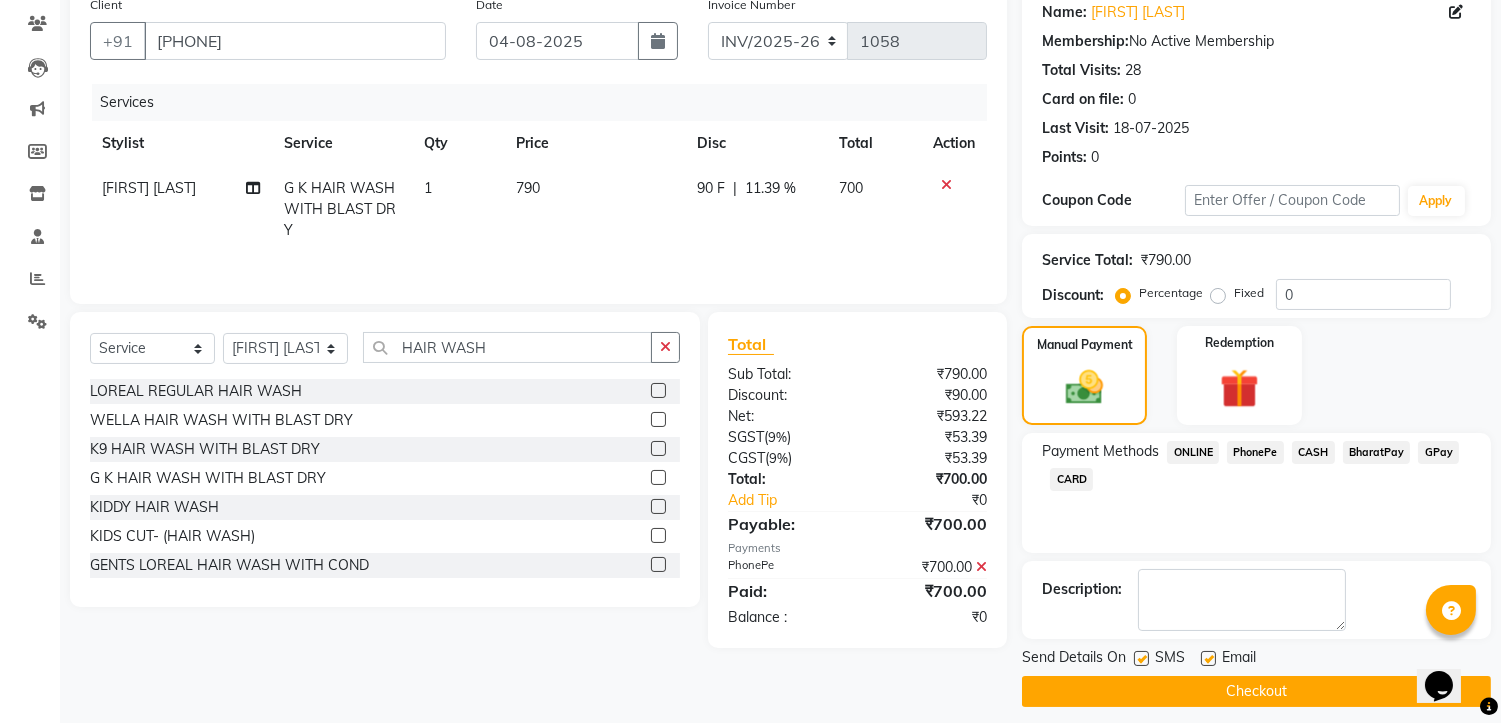 scroll, scrollTop: 176, scrollLeft: 0, axis: vertical 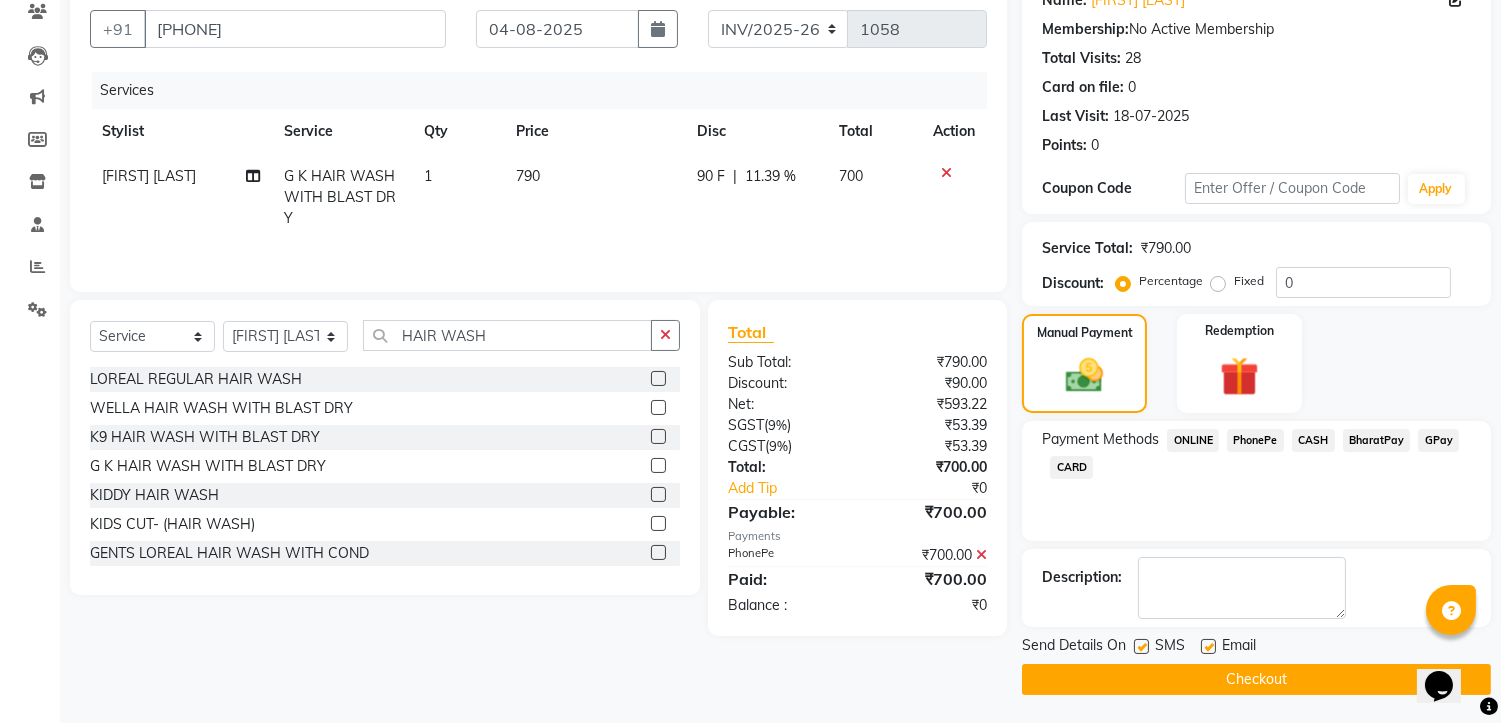 click on "Checkout" 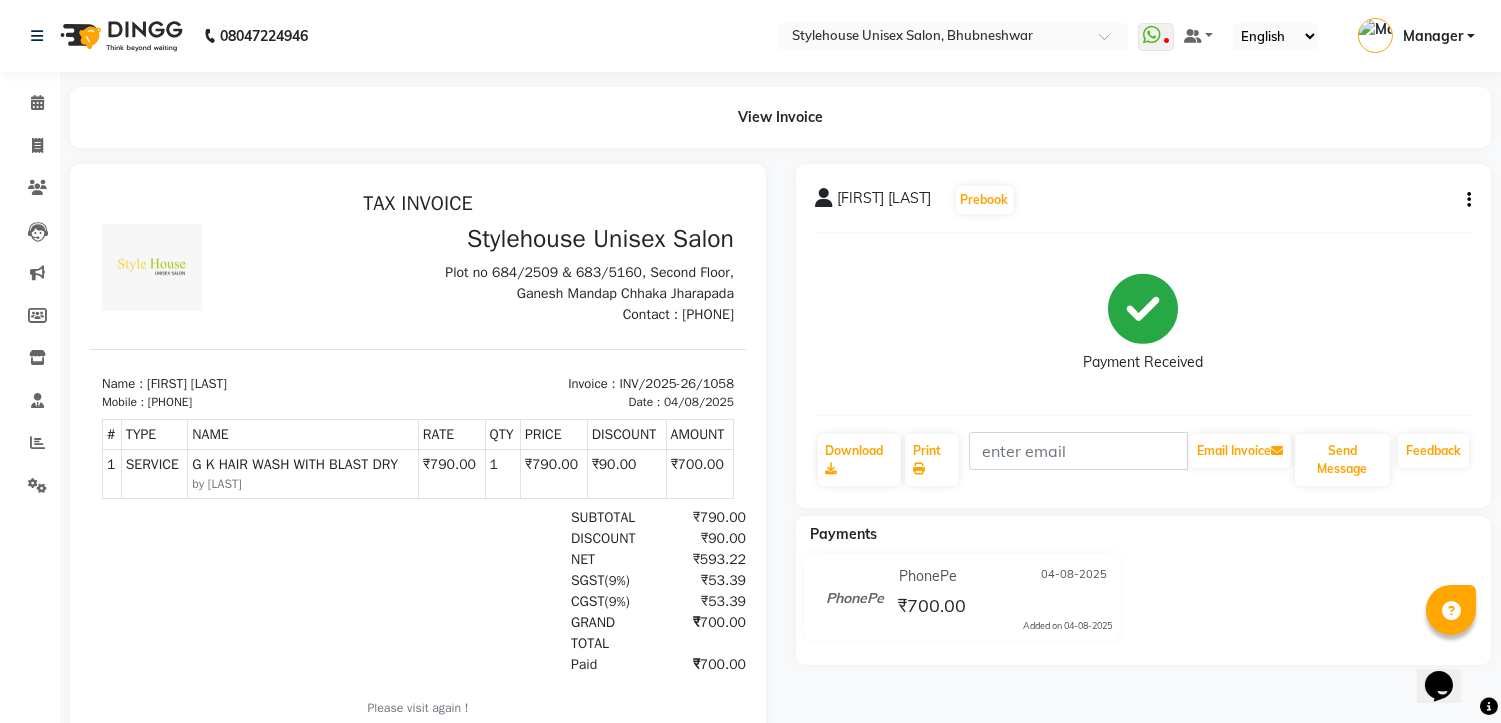 scroll, scrollTop: 37, scrollLeft: 0, axis: vertical 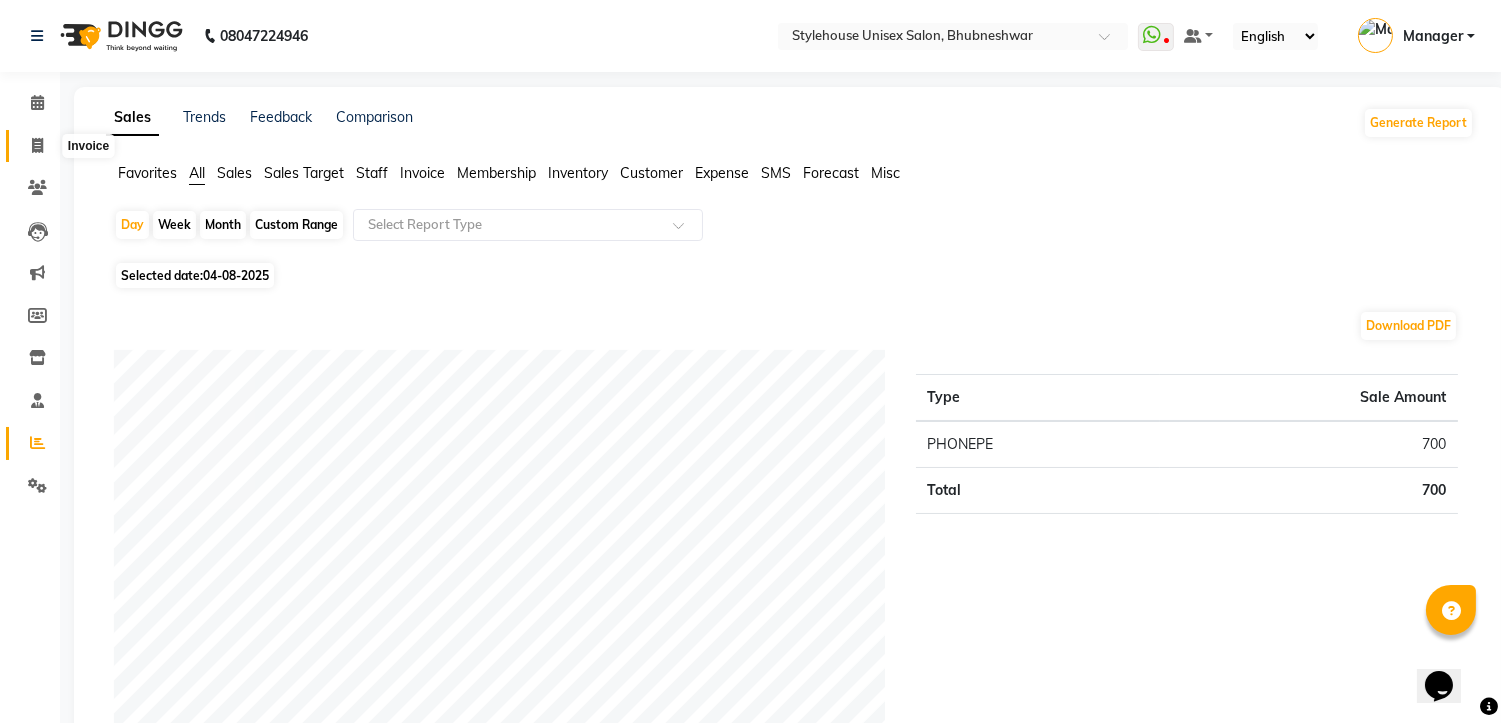 click 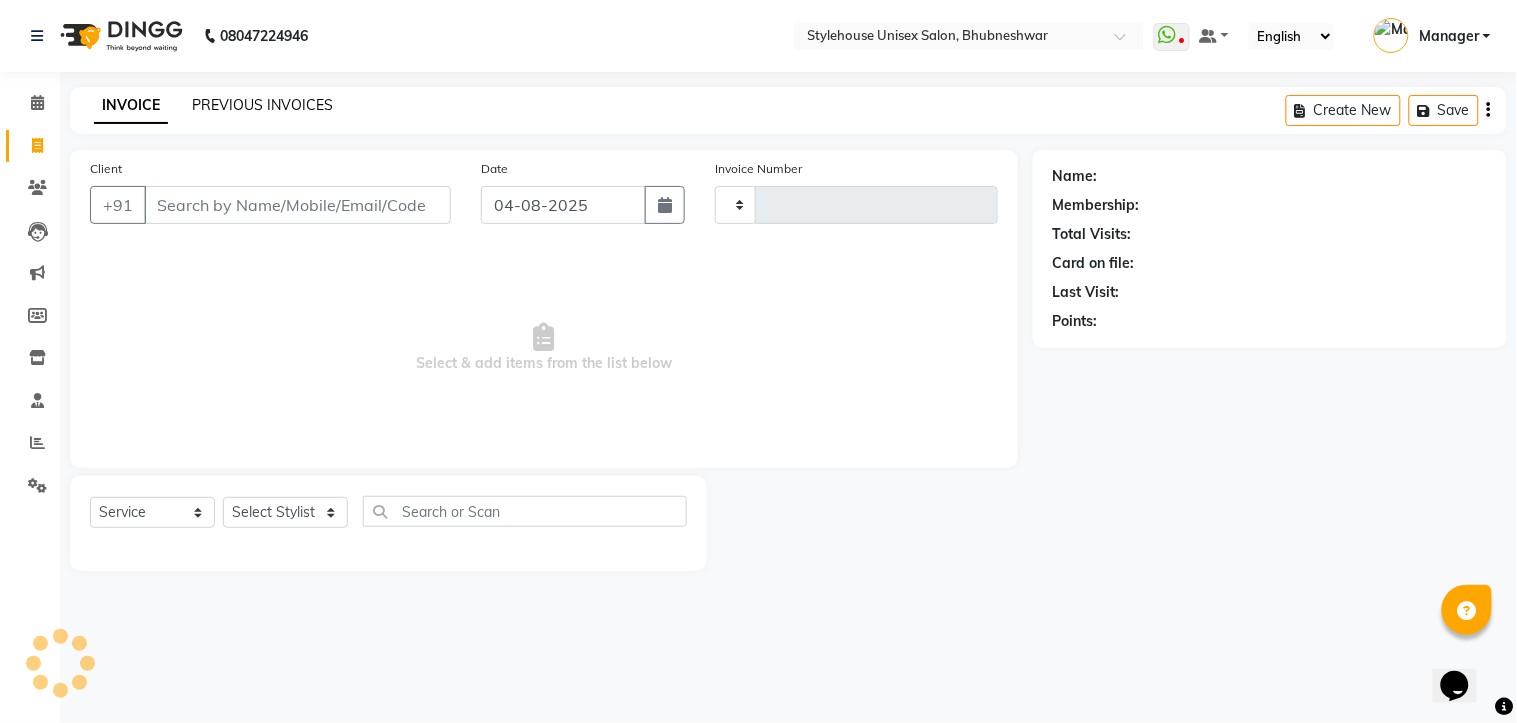 type on "1059" 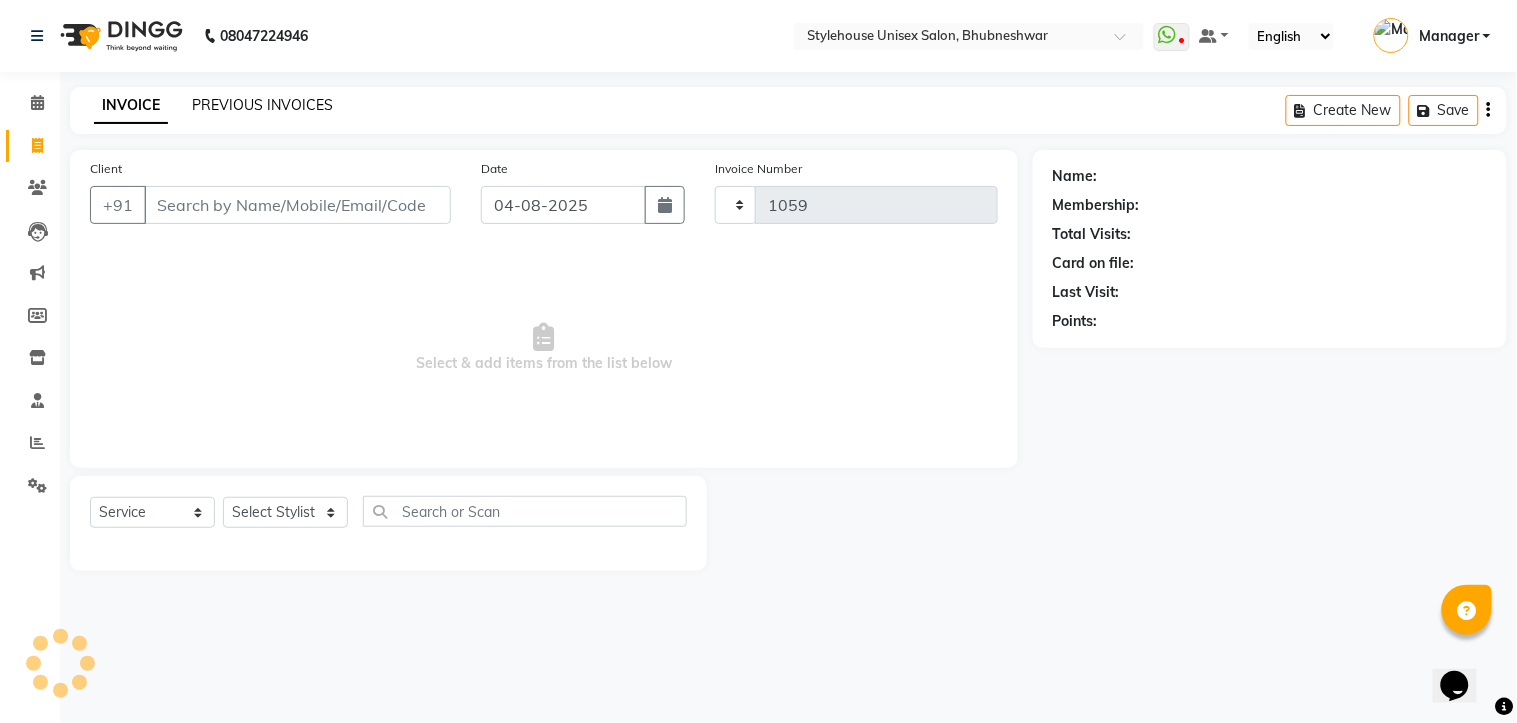 select on "7906" 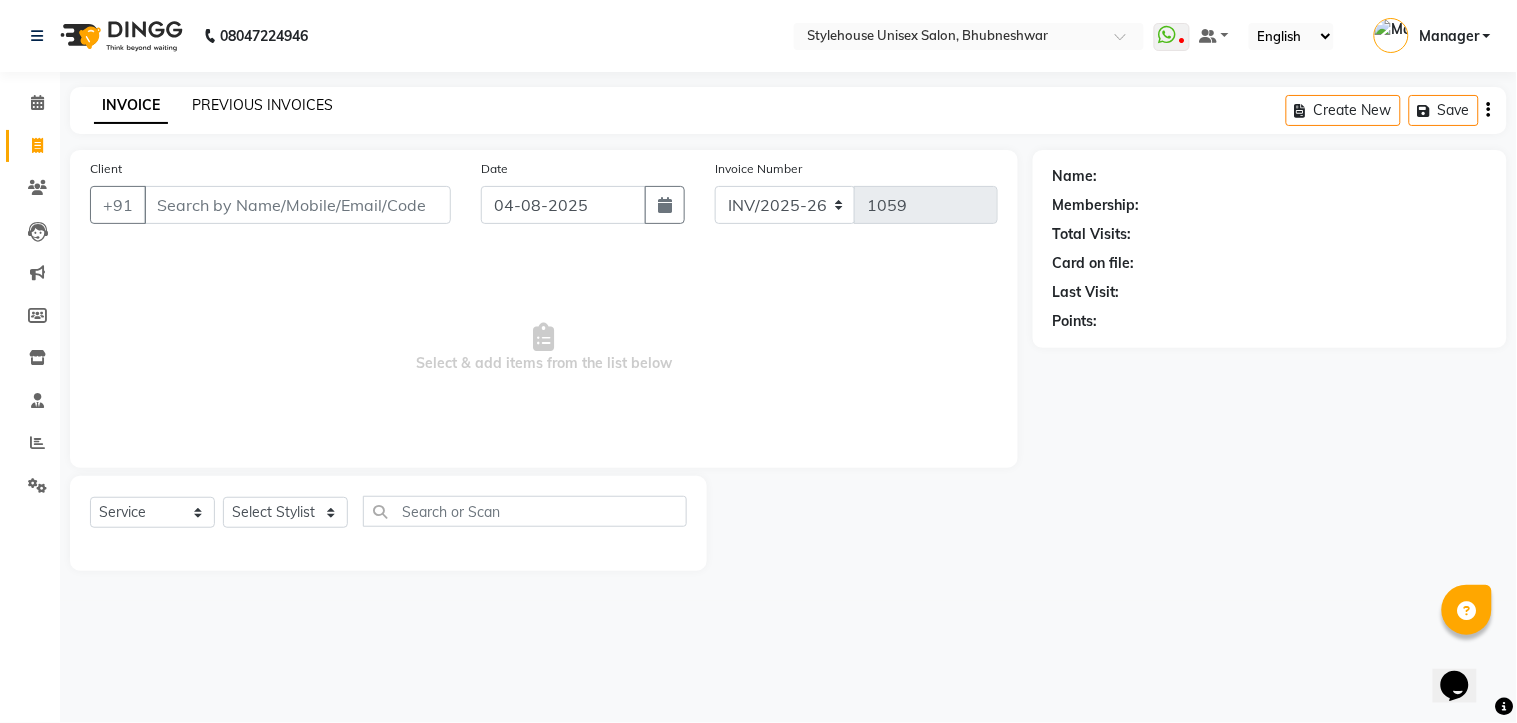 click on "PREVIOUS INVOICES" 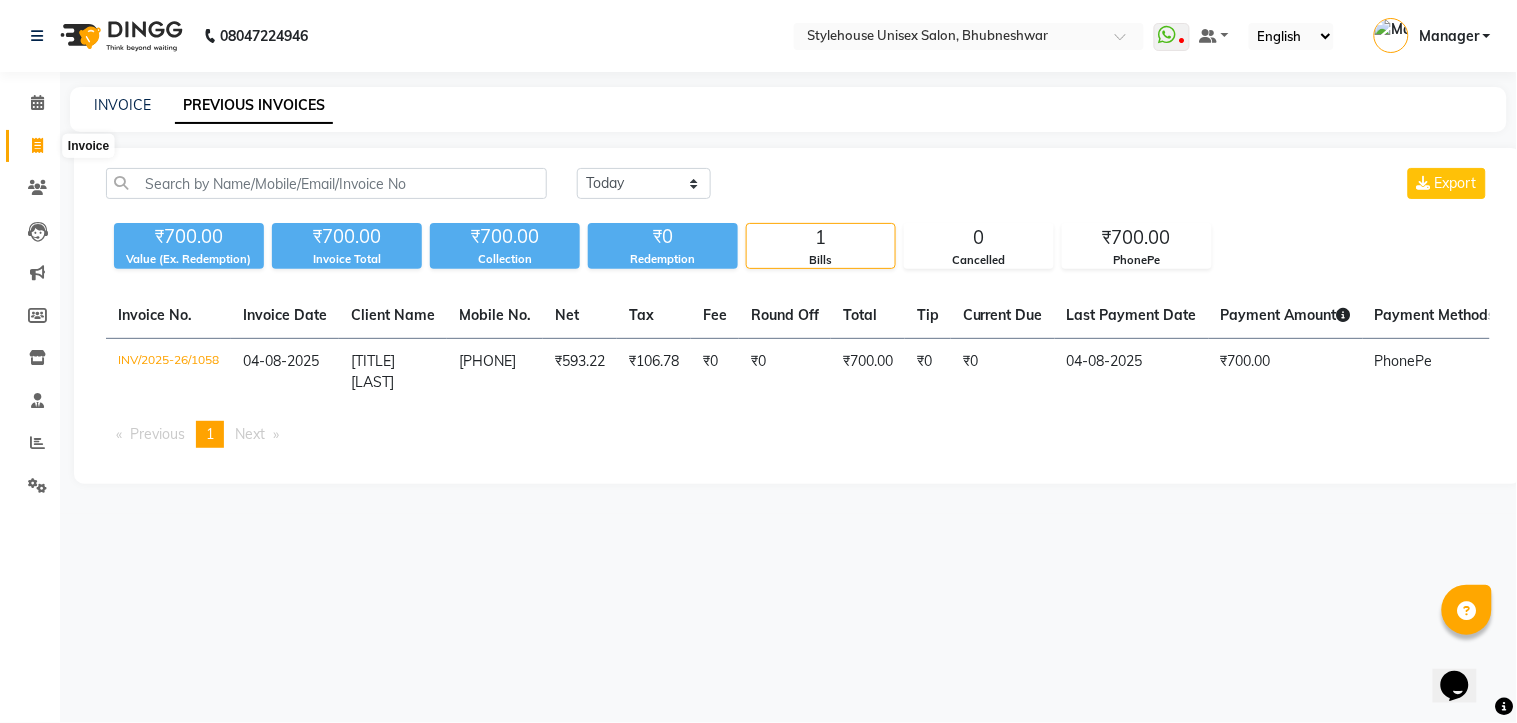 click 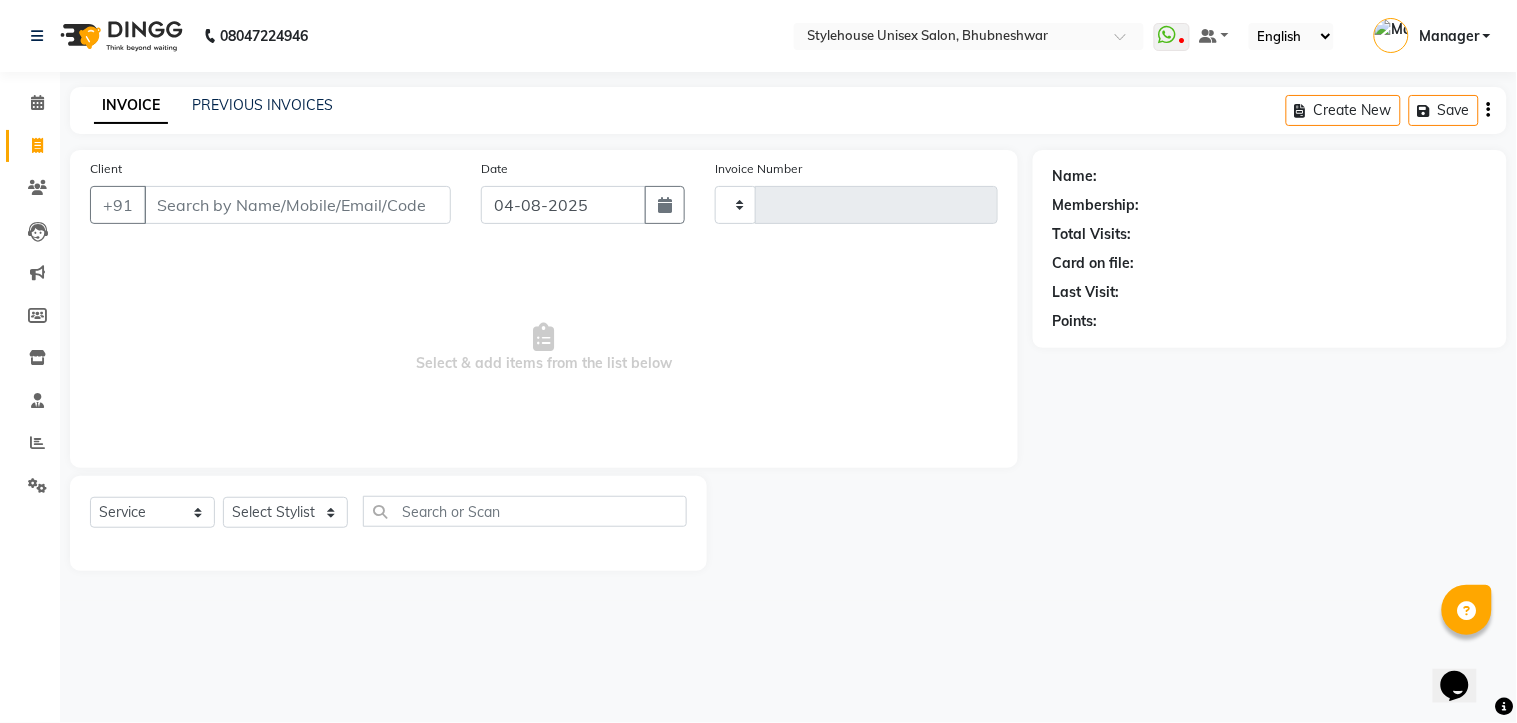 type on "1059" 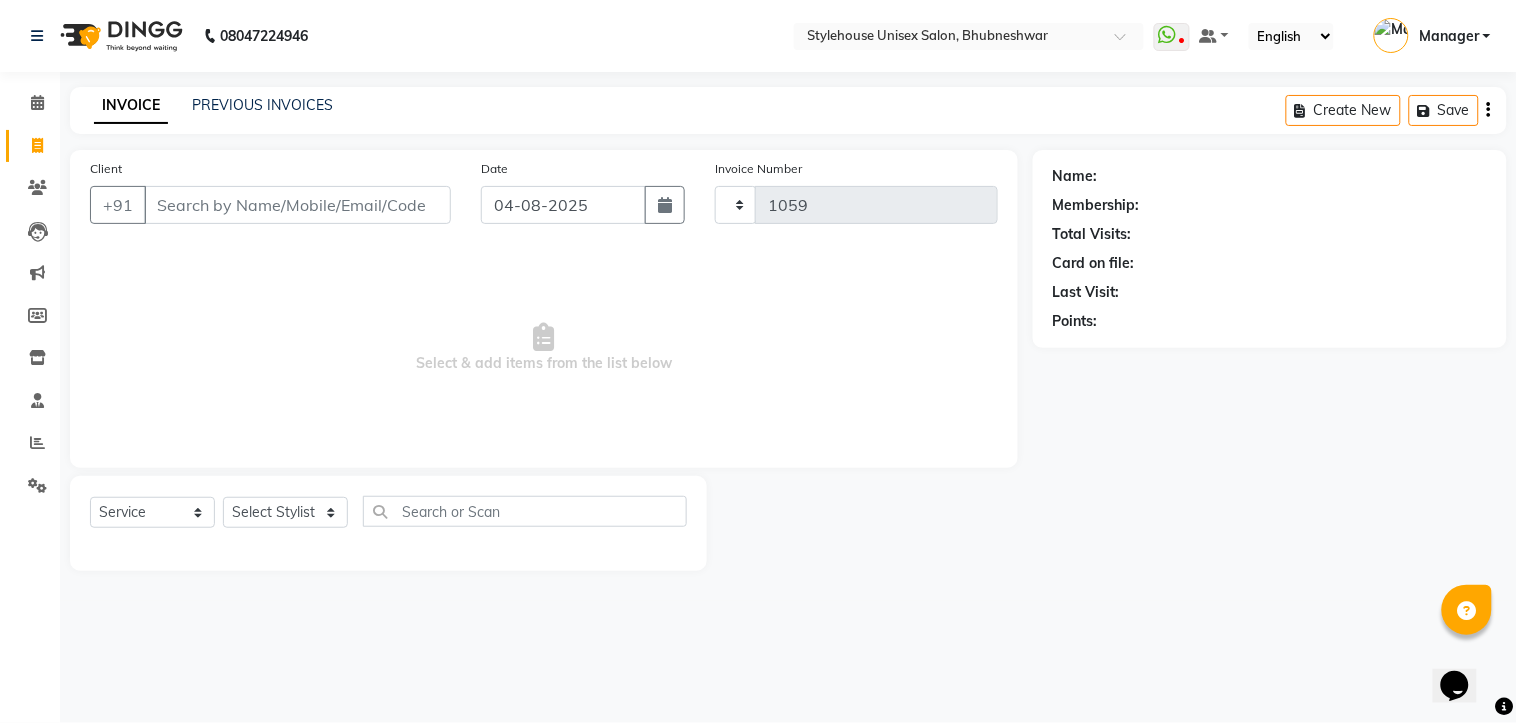 select on "7906" 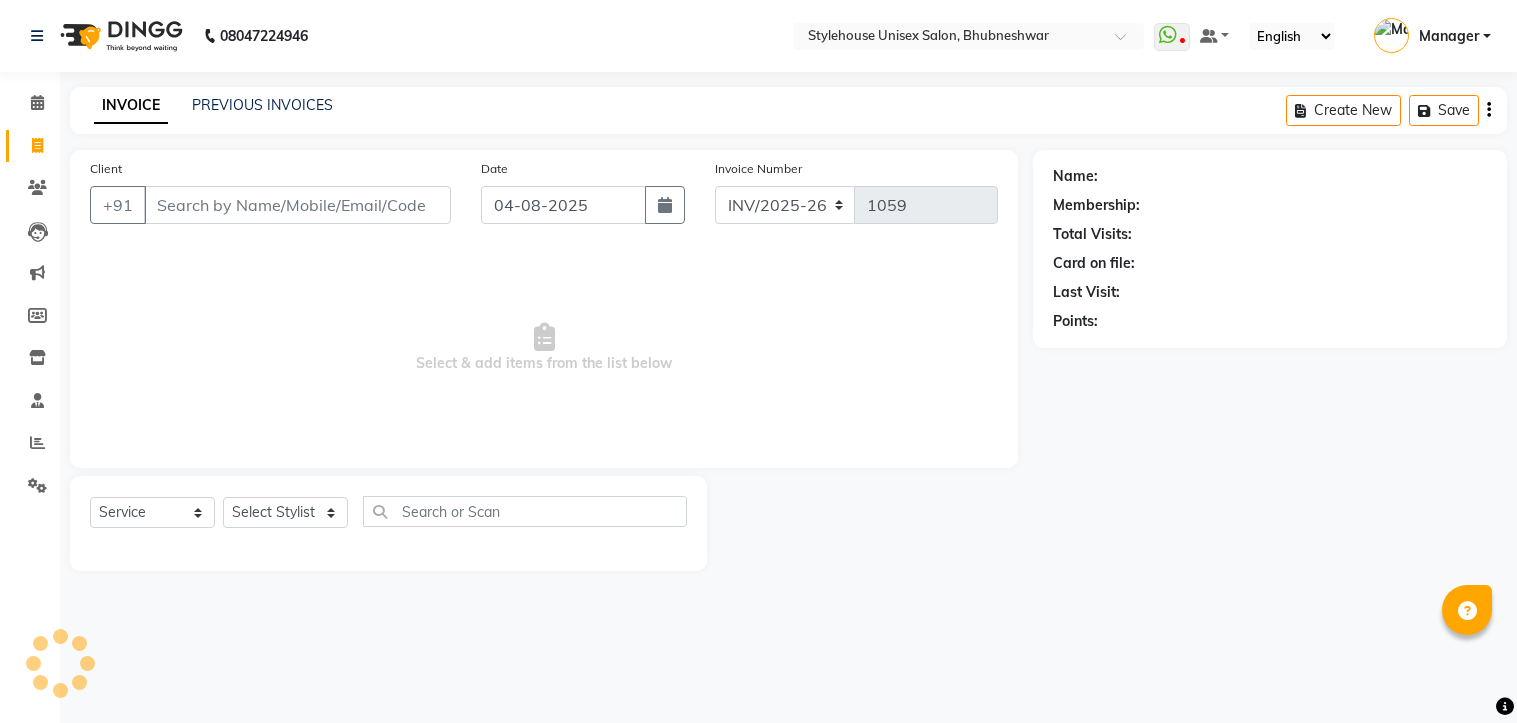 select on "service" 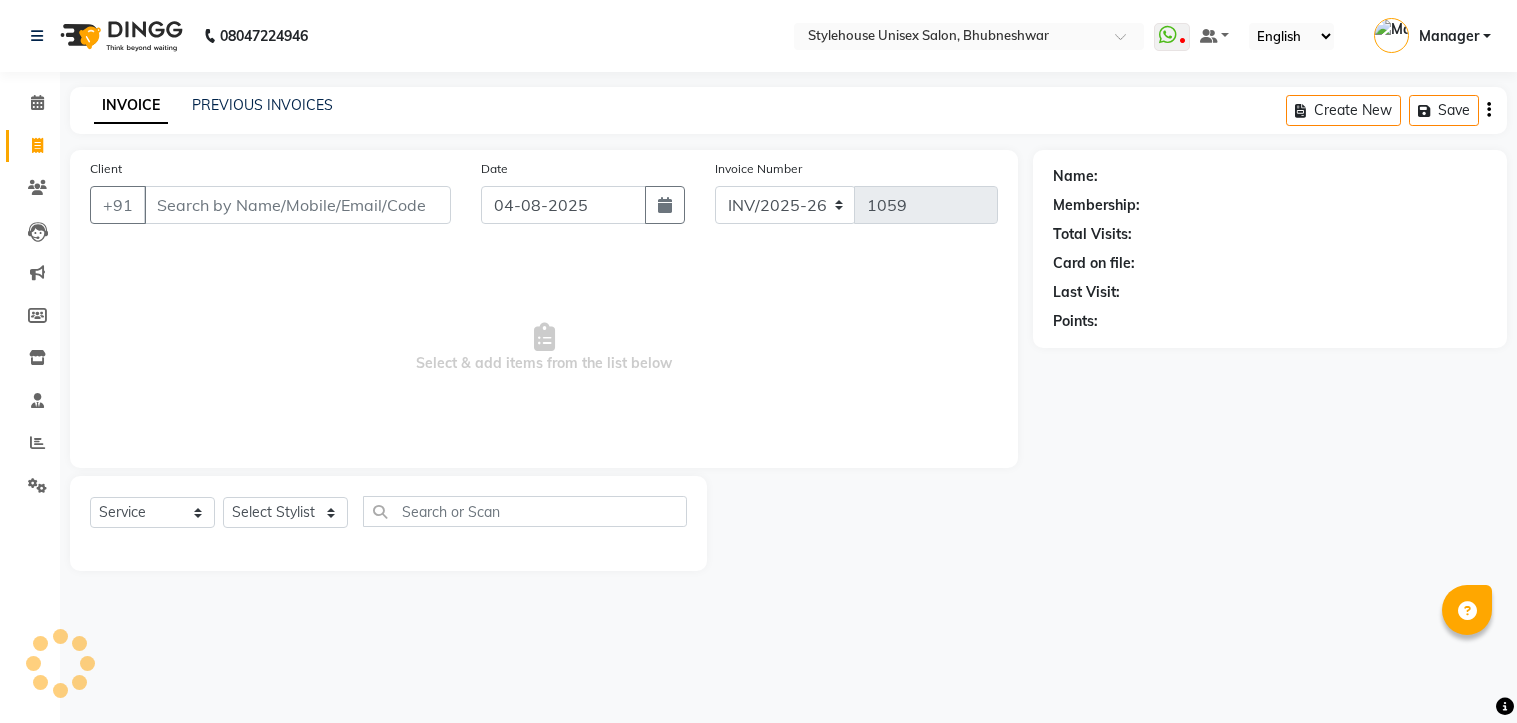 scroll, scrollTop: 0, scrollLeft: 0, axis: both 